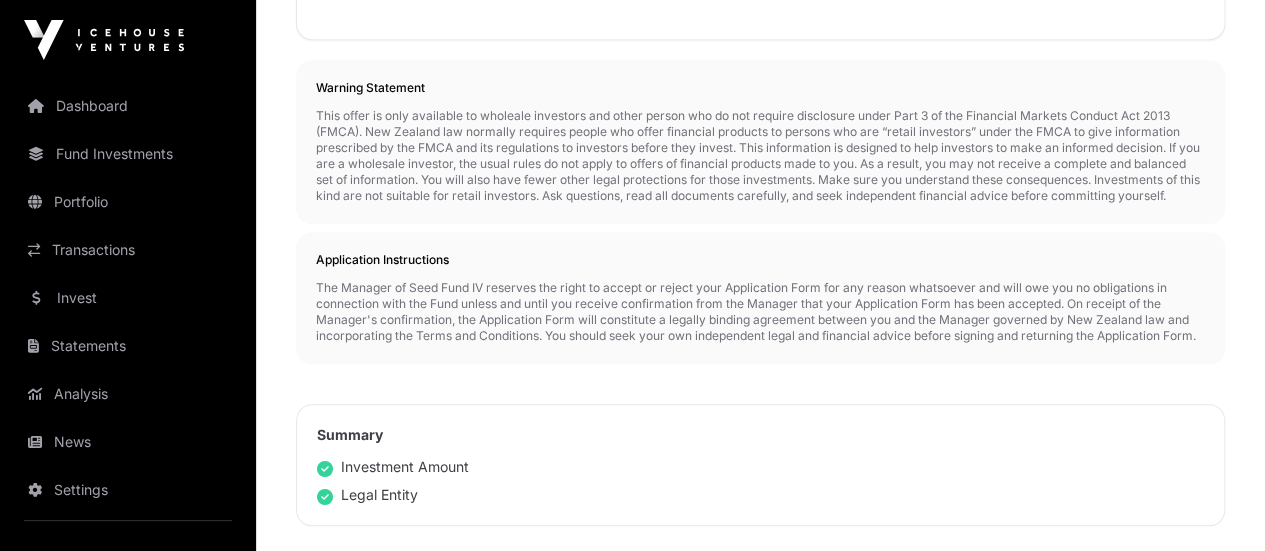 scroll, scrollTop: 1000, scrollLeft: 0, axis: vertical 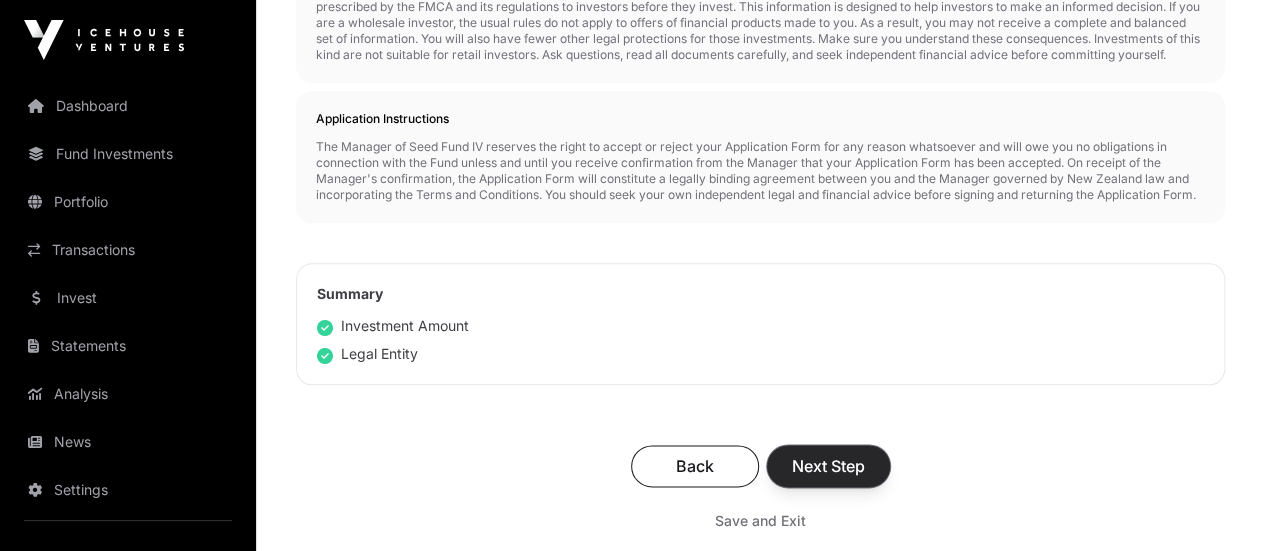 click on "Next Step" 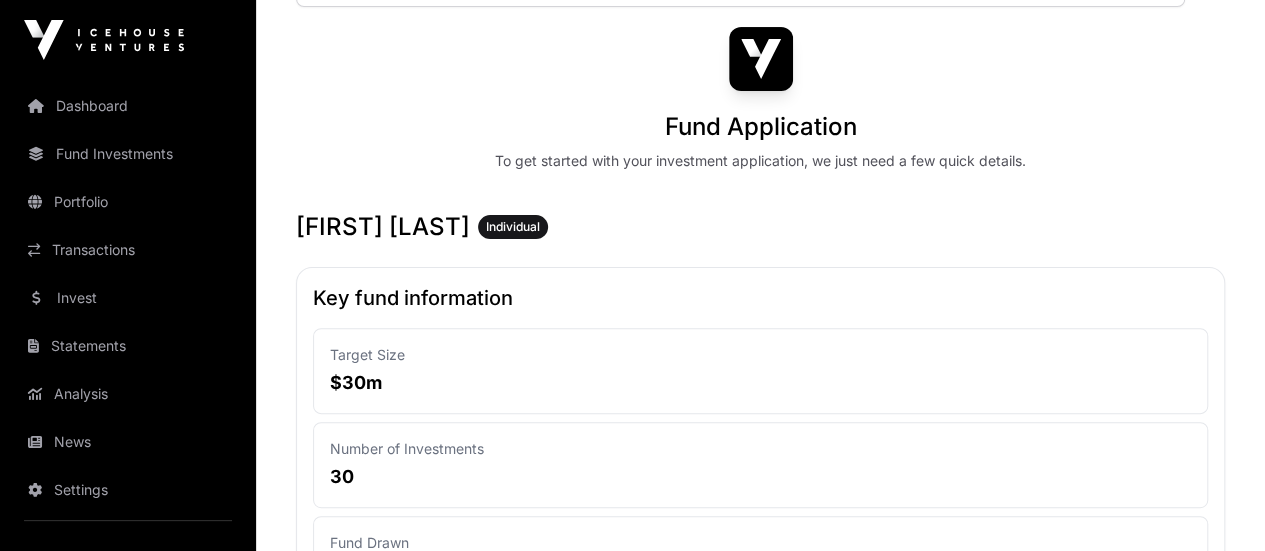 scroll, scrollTop: 200, scrollLeft: 0, axis: vertical 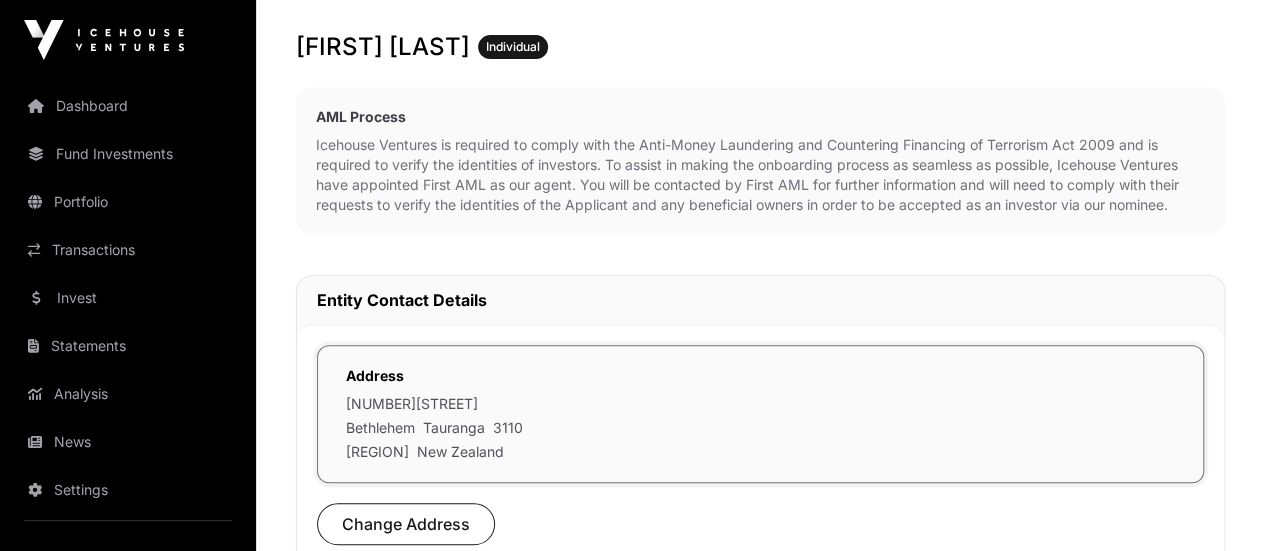 click on "[NUMBER][STREET]" 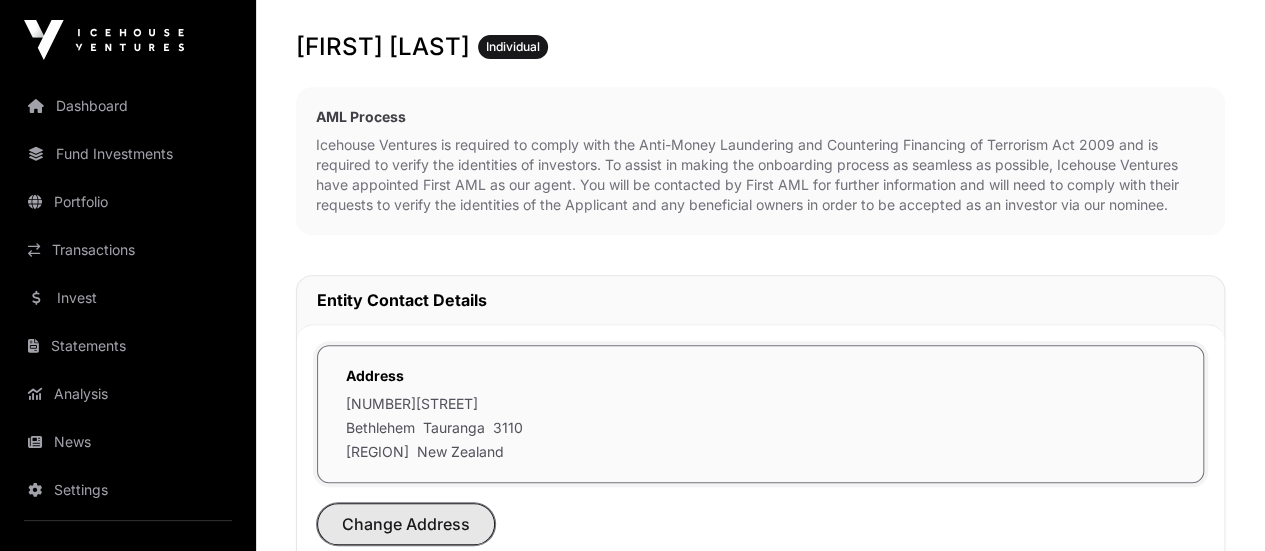 click on "Change Address" 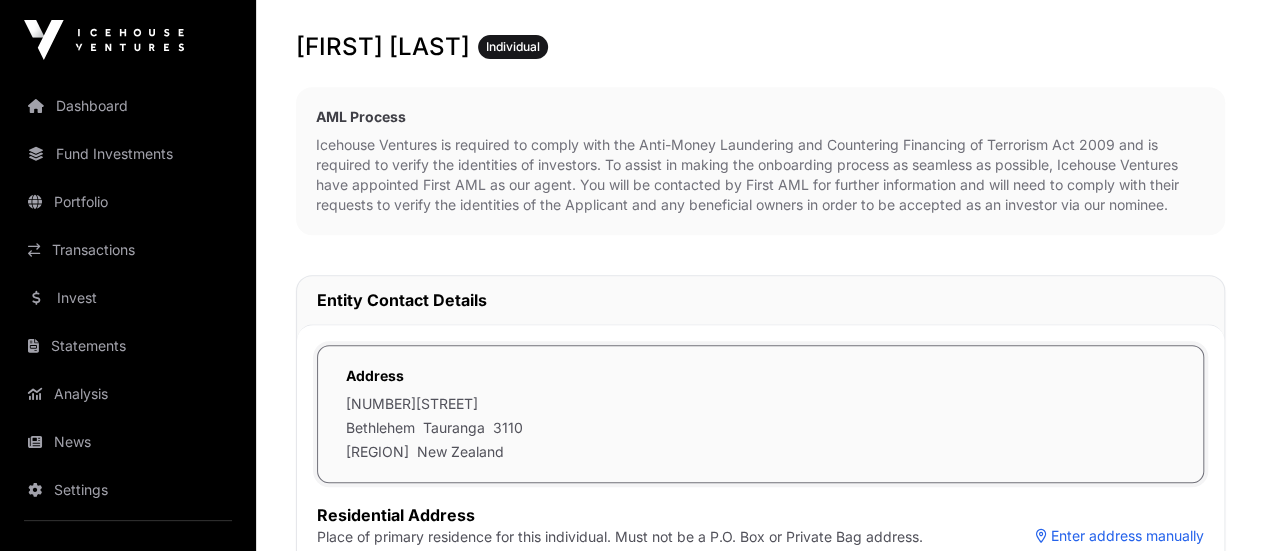 scroll, scrollTop: 500, scrollLeft: 0, axis: vertical 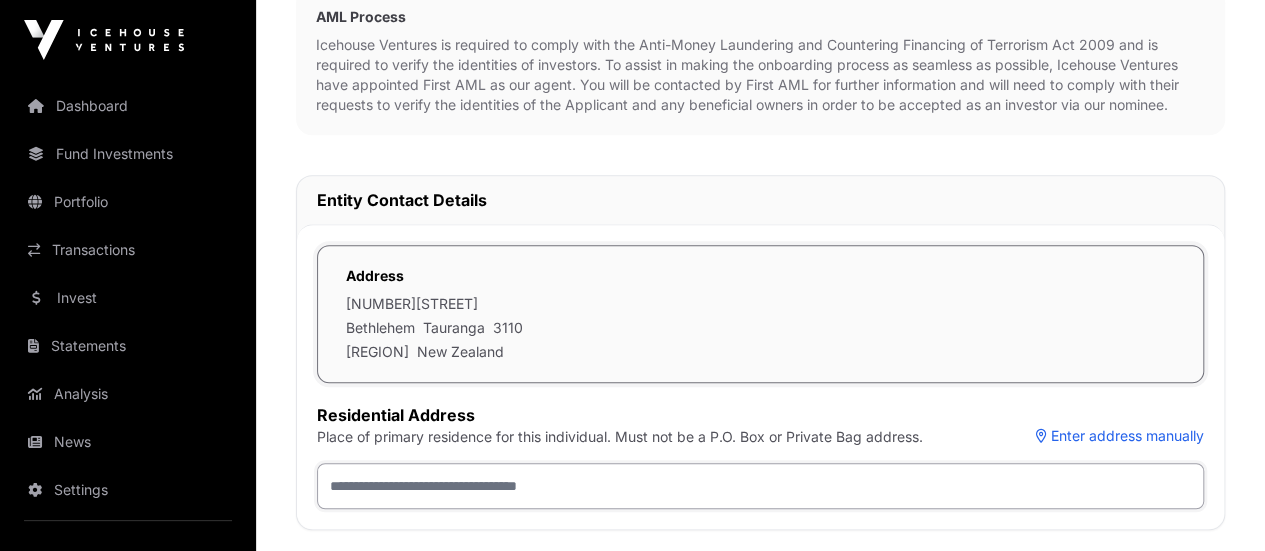 click 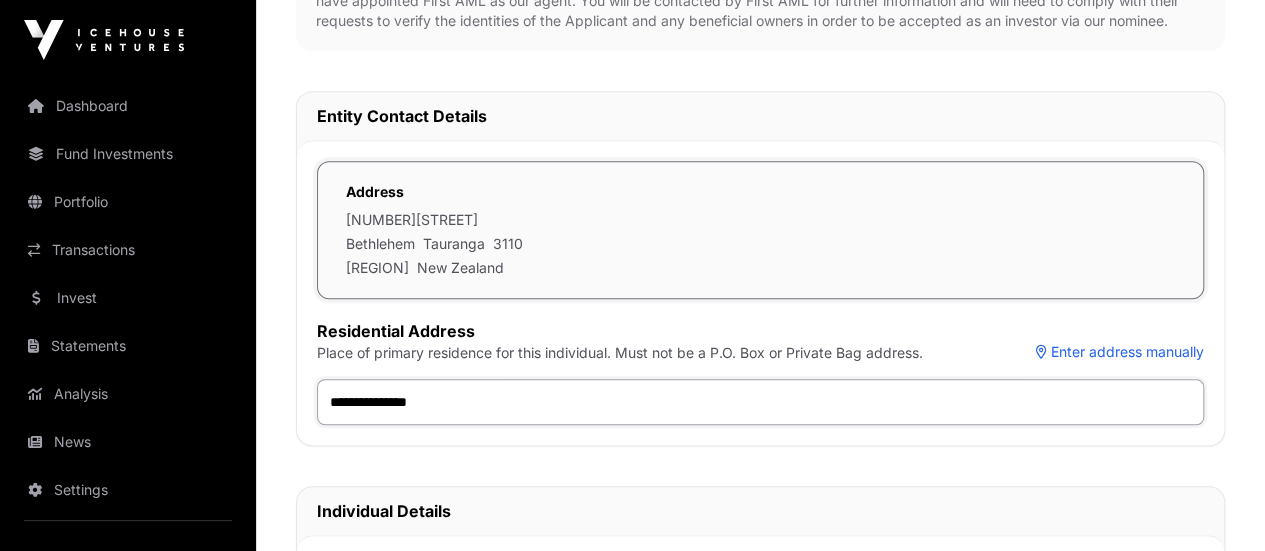 scroll, scrollTop: 700, scrollLeft: 0, axis: vertical 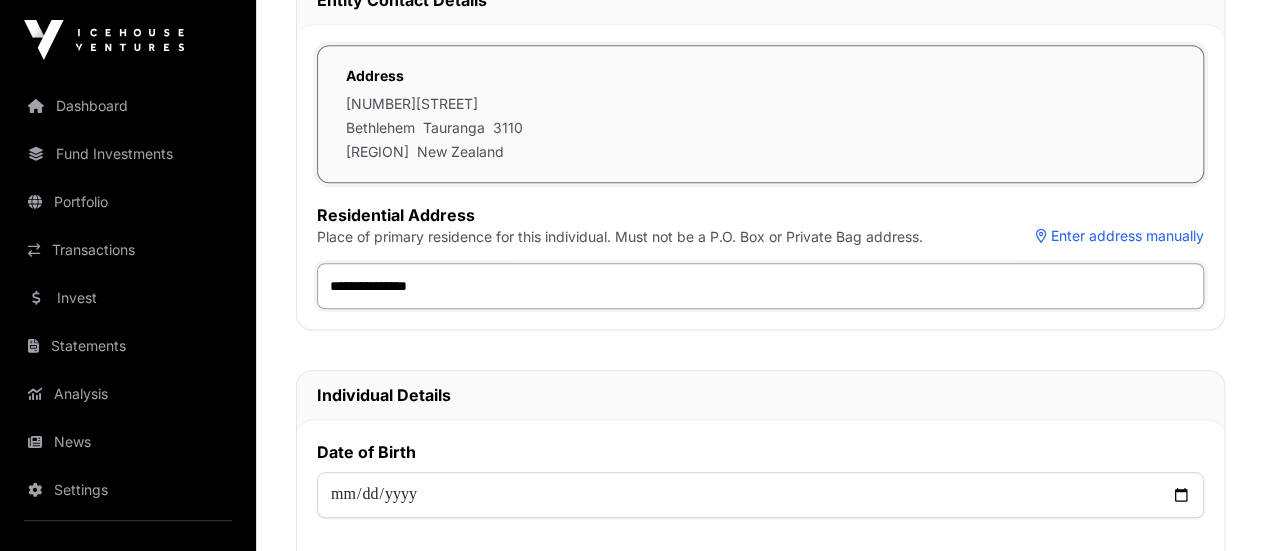 click on "**********" 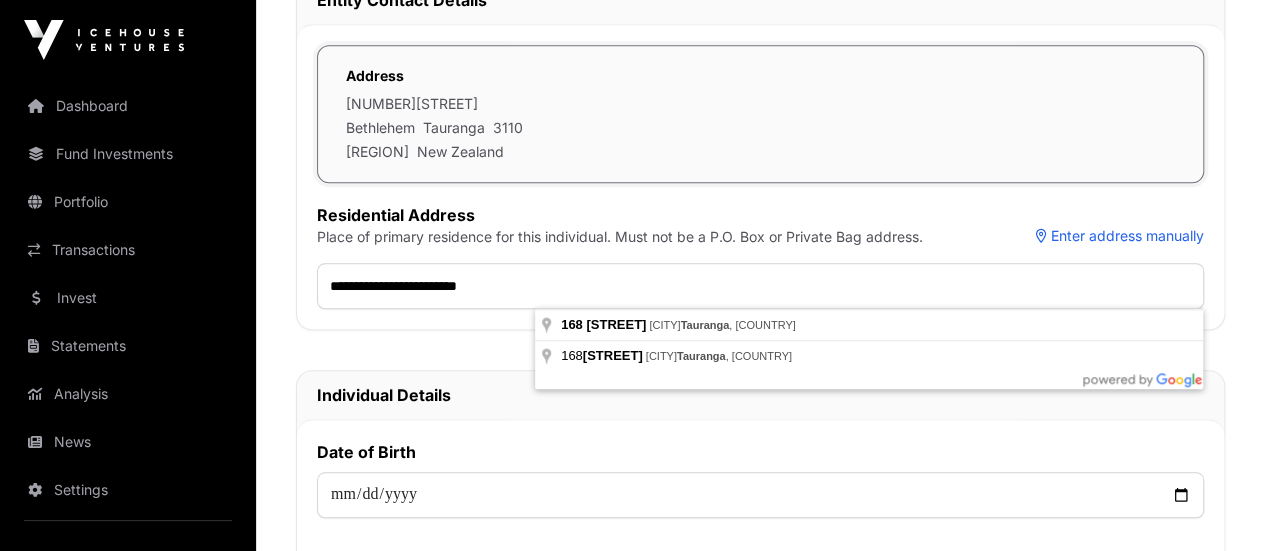 type on "**********" 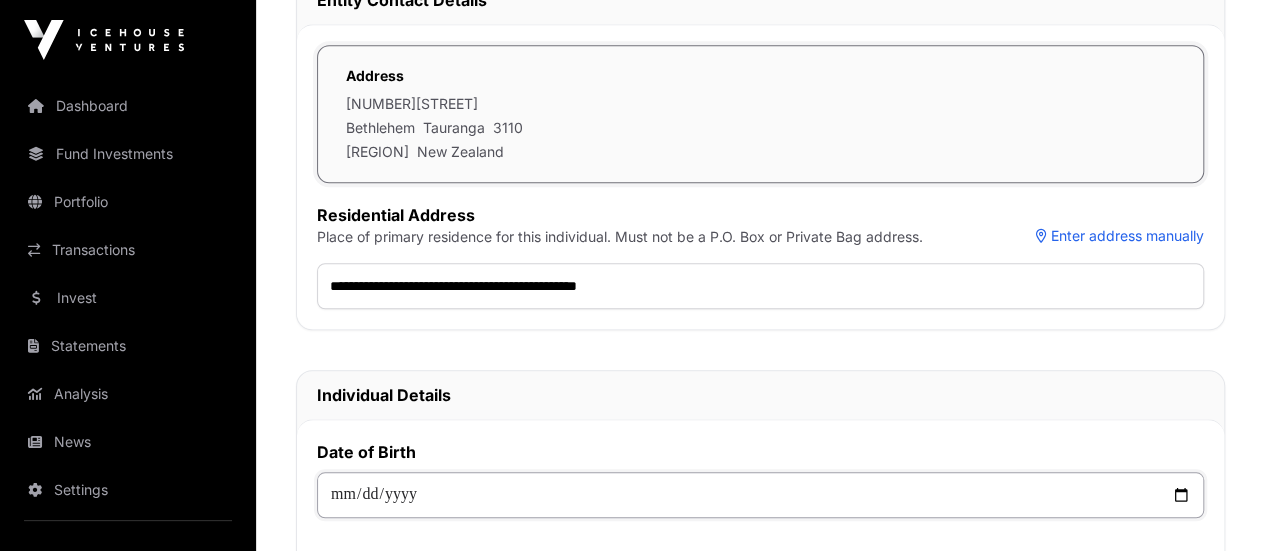 click 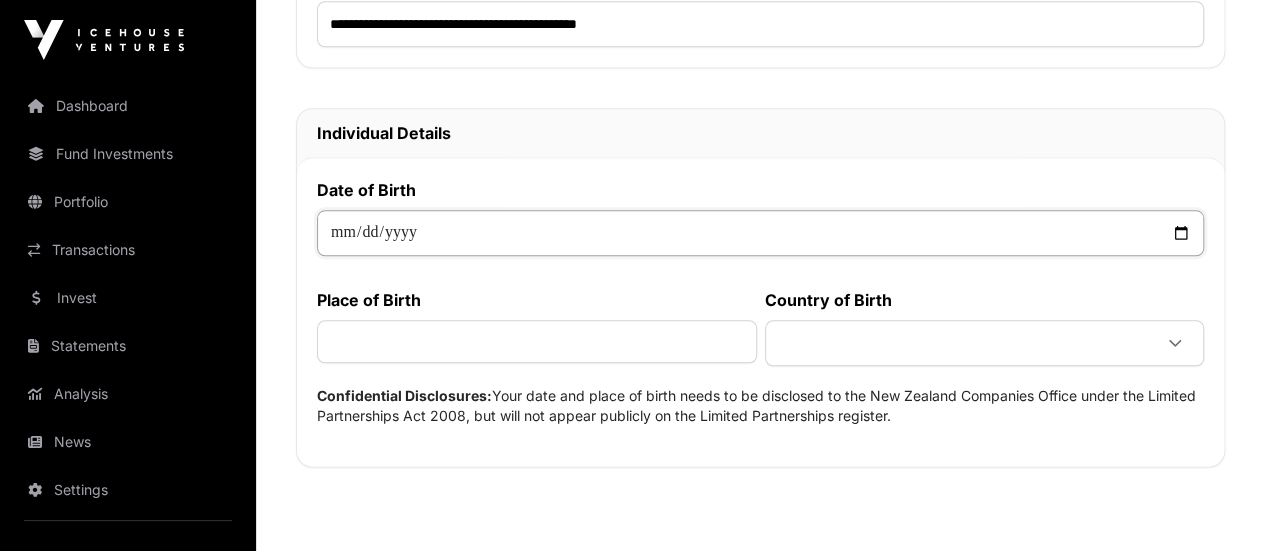 scroll, scrollTop: 1000, scrollLeft: 0, axis: vertical 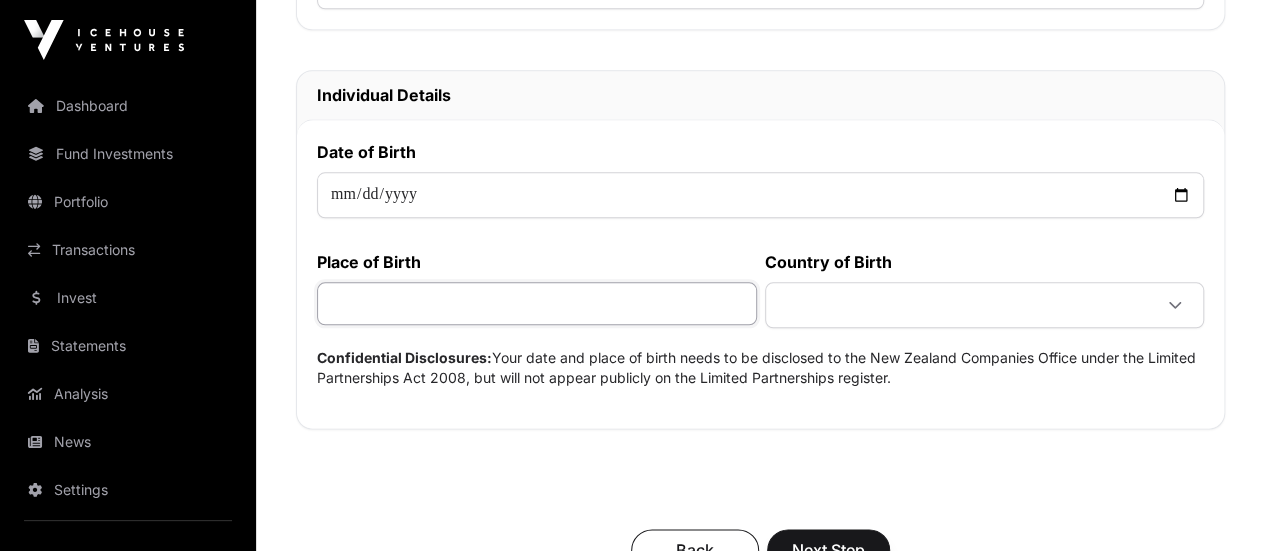 click 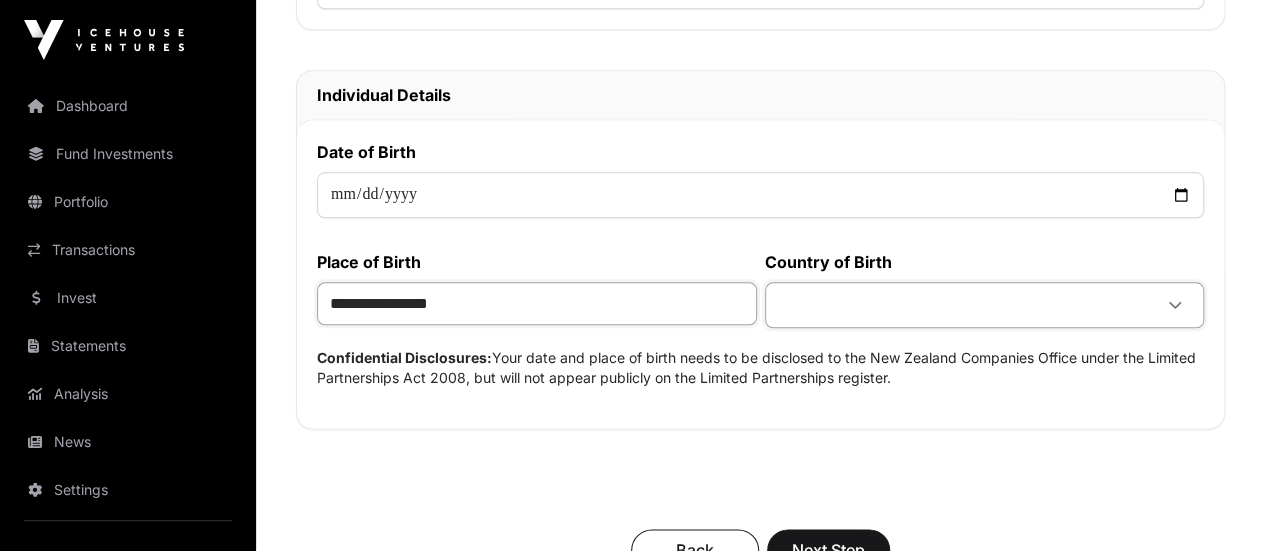 click on "**********" 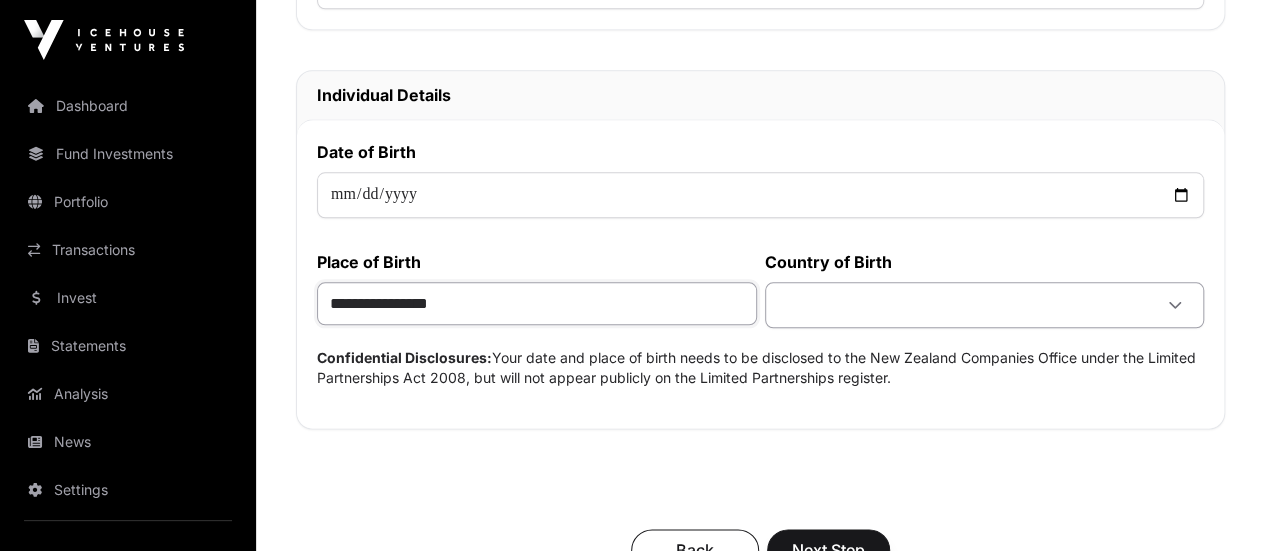 type on "**********" 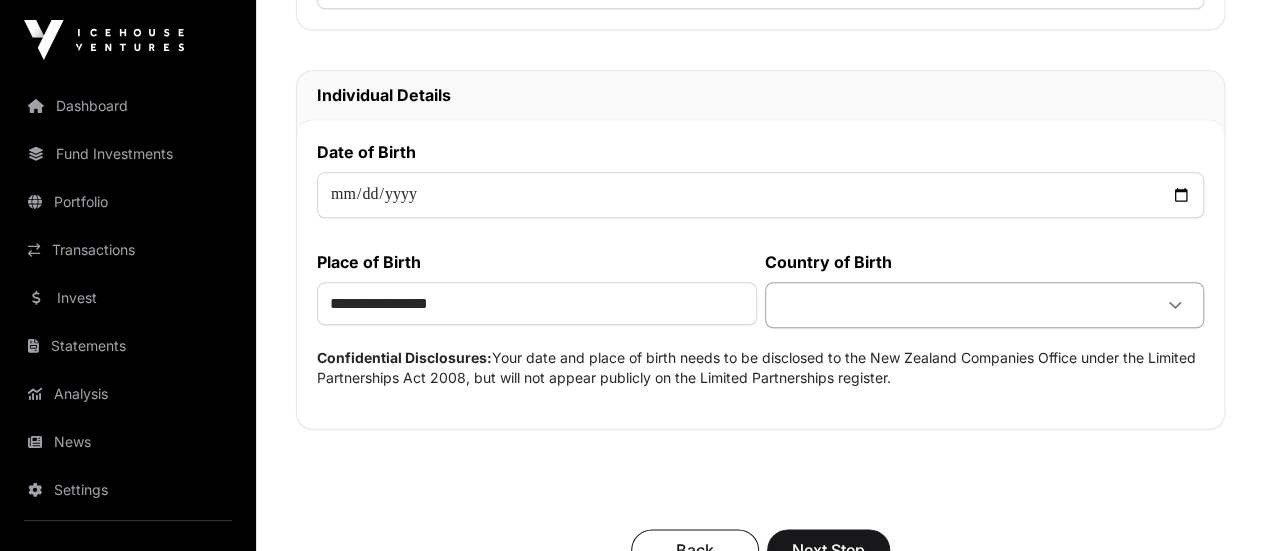 click 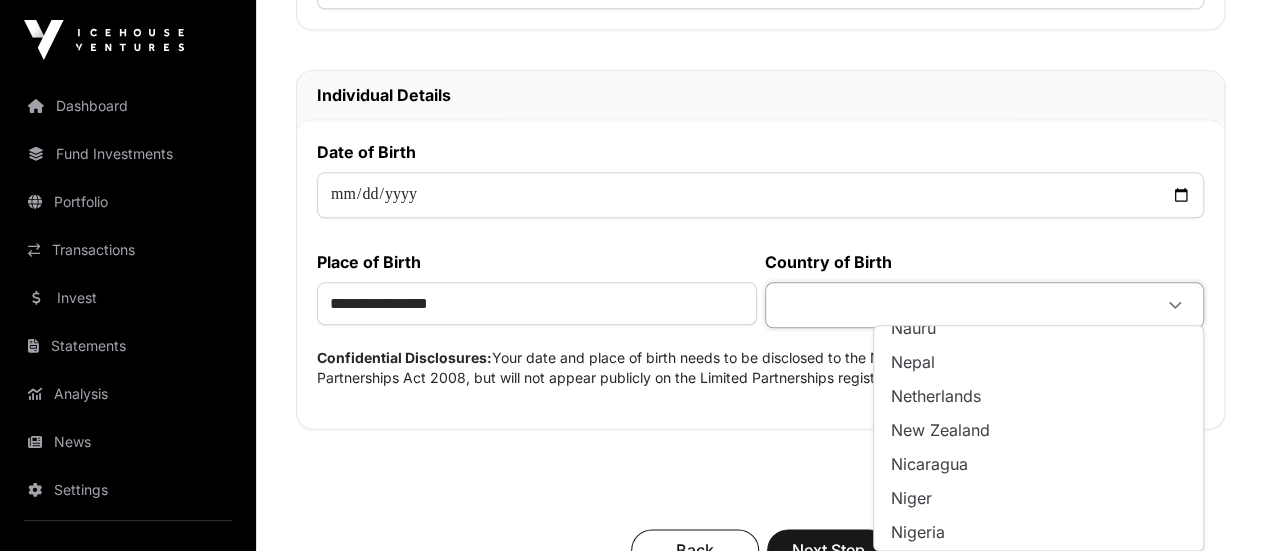 scroll, scrollTop: 4300, scrollLeft: 0, axis: vertical 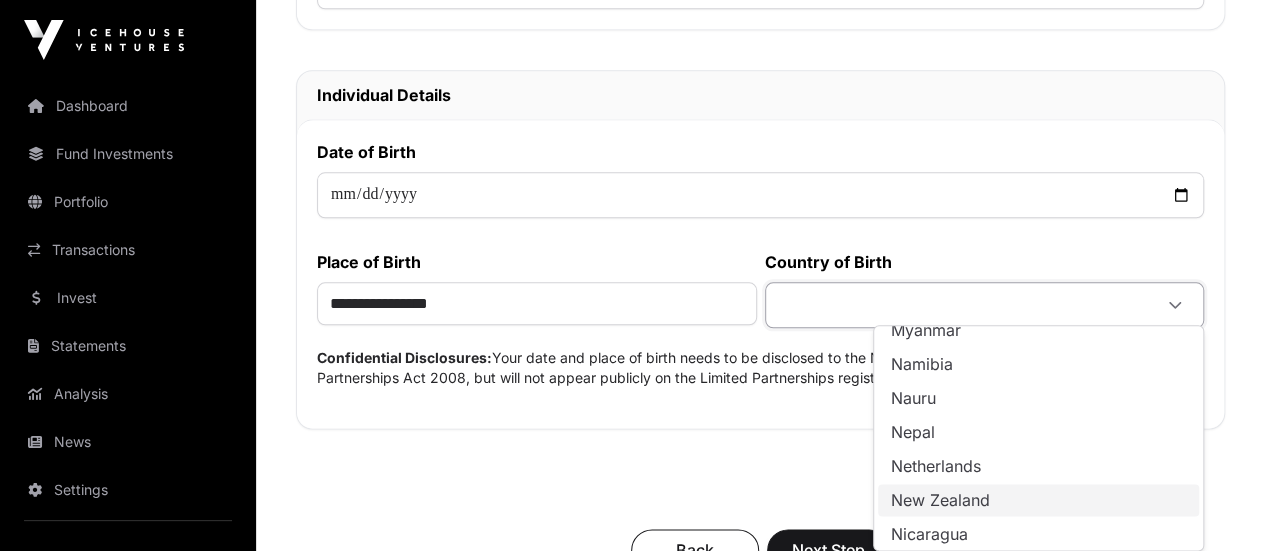 click on "New Zealand" 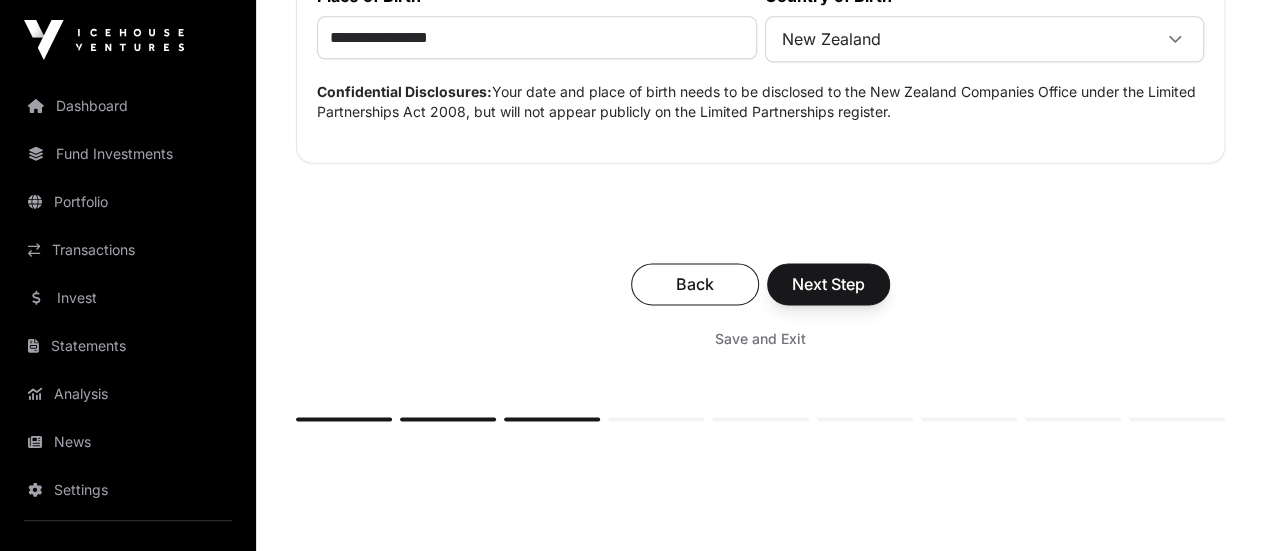 scroll, scrollTop: 1300, scrollLeft: 0, axis: vertical 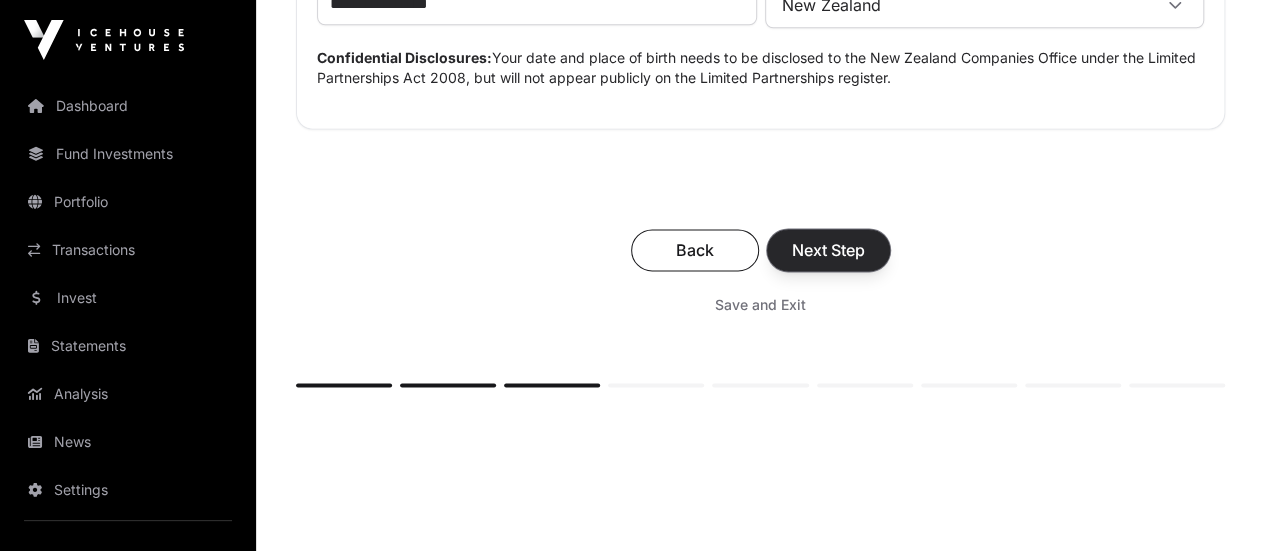 click on "Next Step" 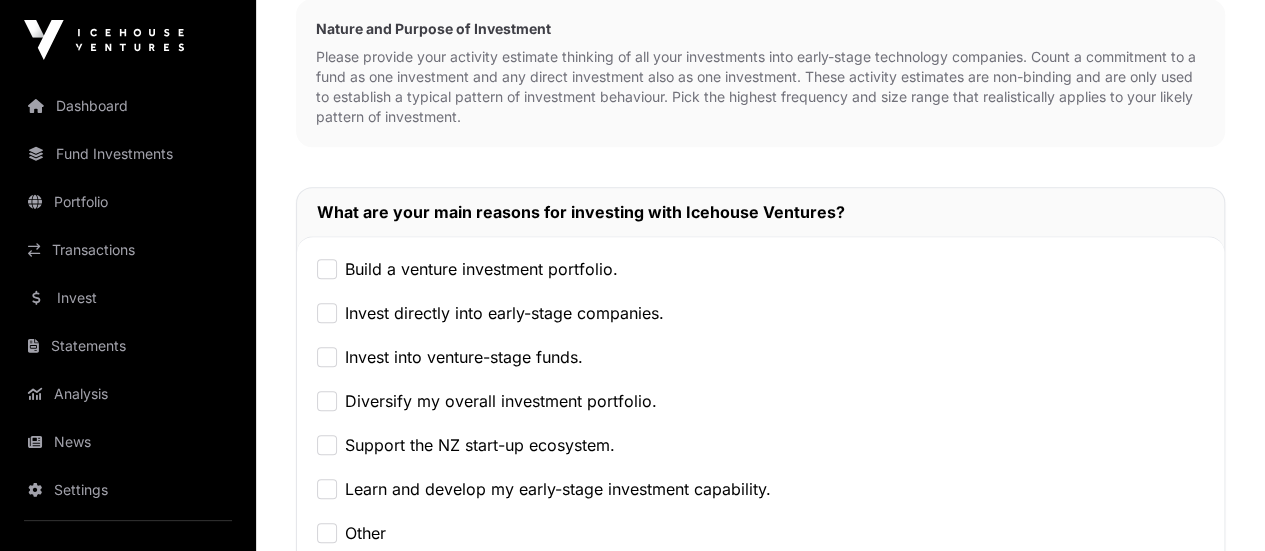 scroll, scrollTop: 500, scrollLeft: 0, axis: vertical 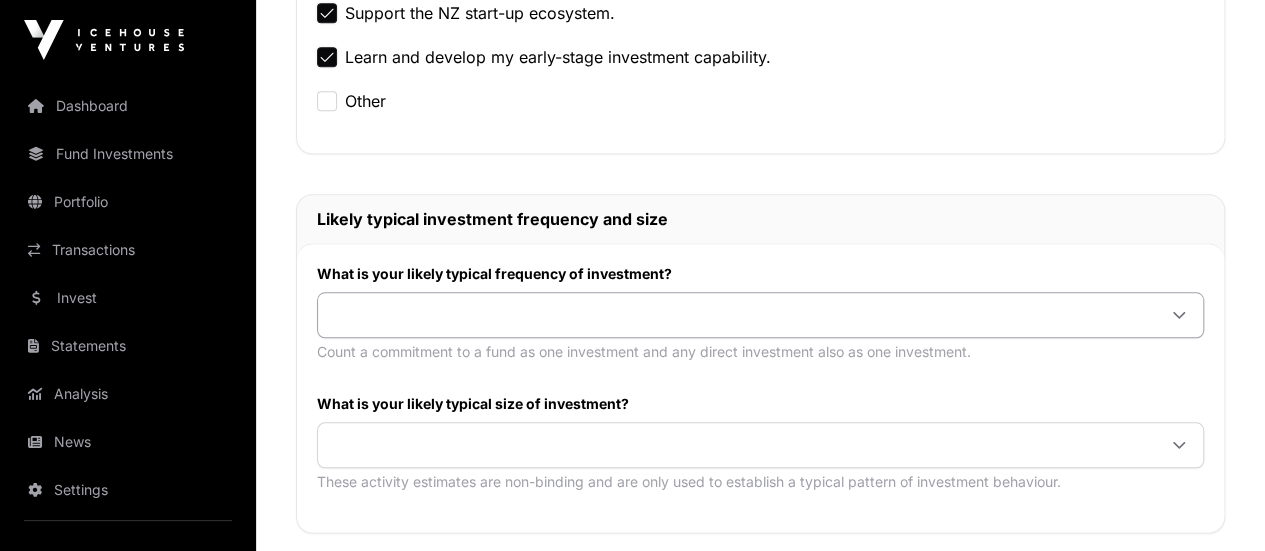 click 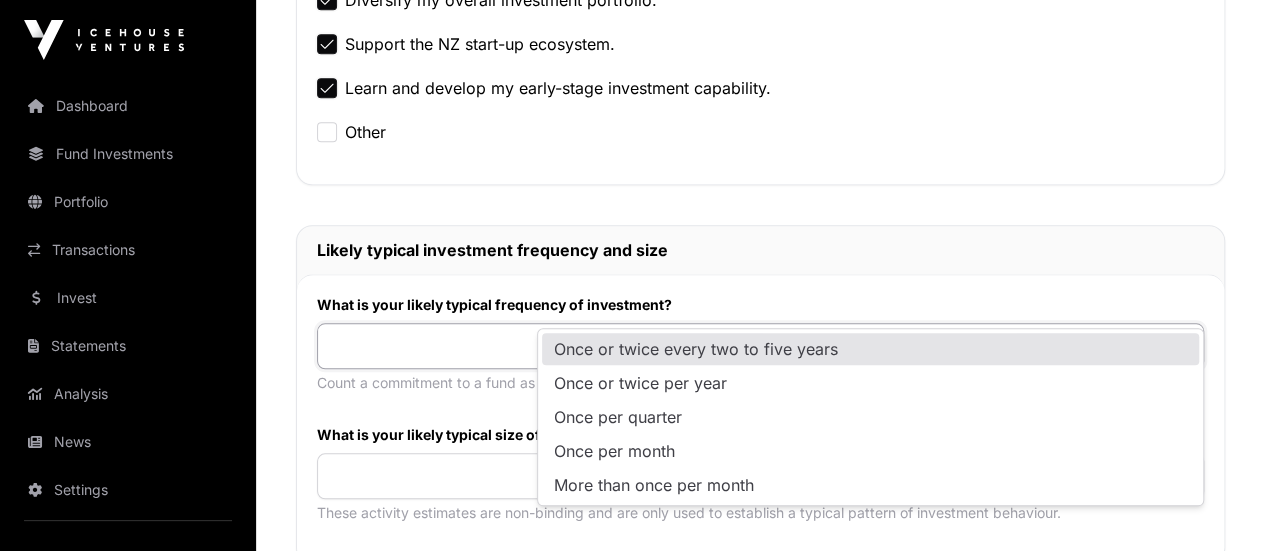 scroll, scrollTop: 900, scrollLeft: 0, axis: vertical 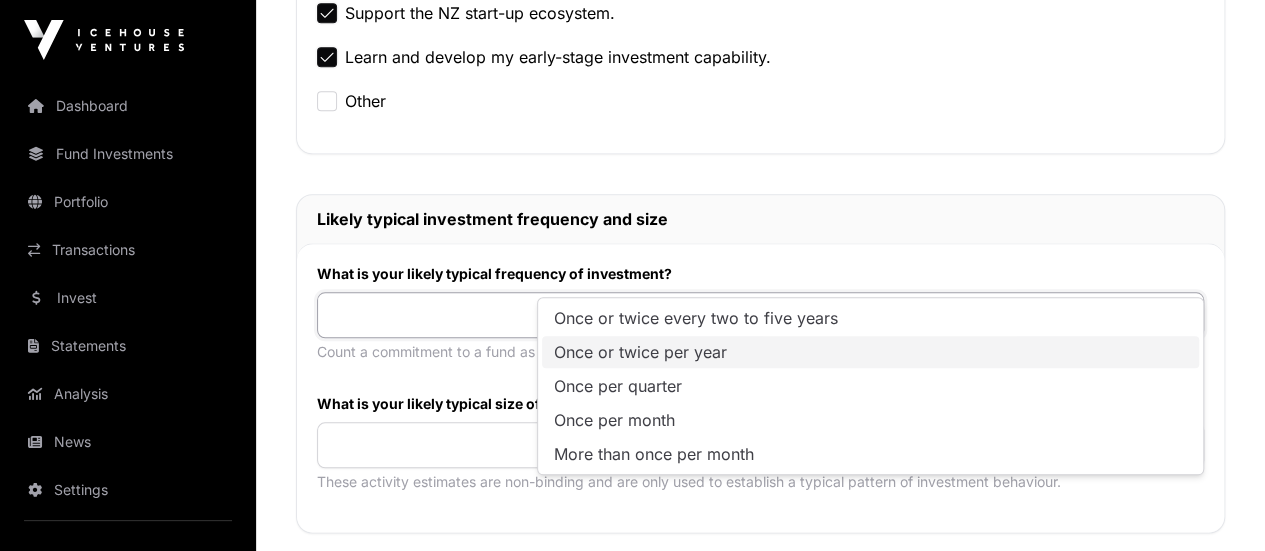 click on "Once or twice per year" 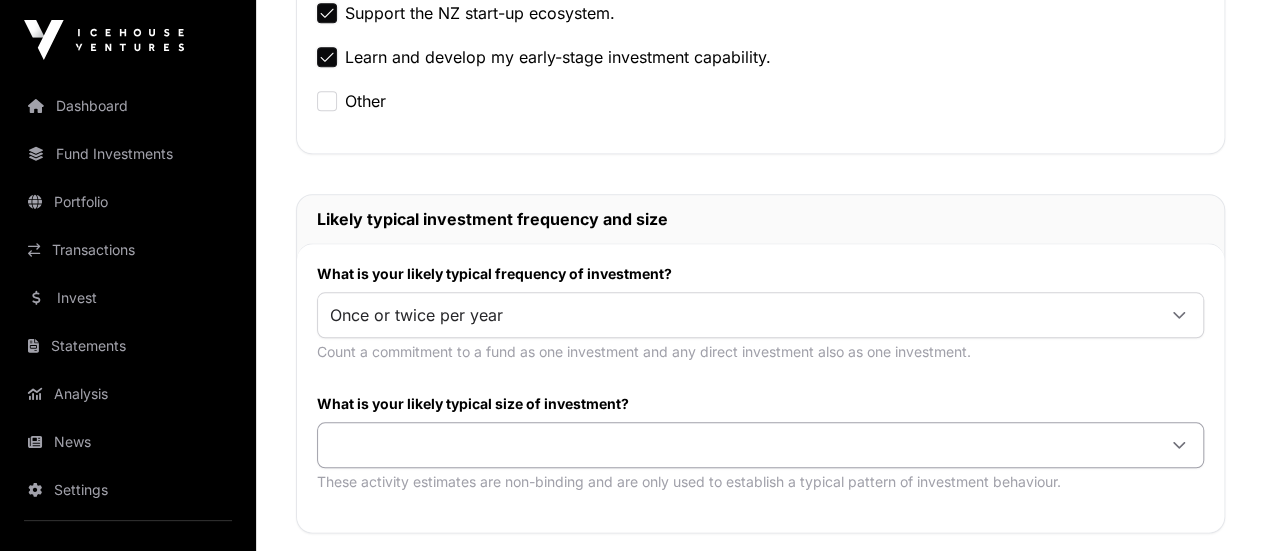 click 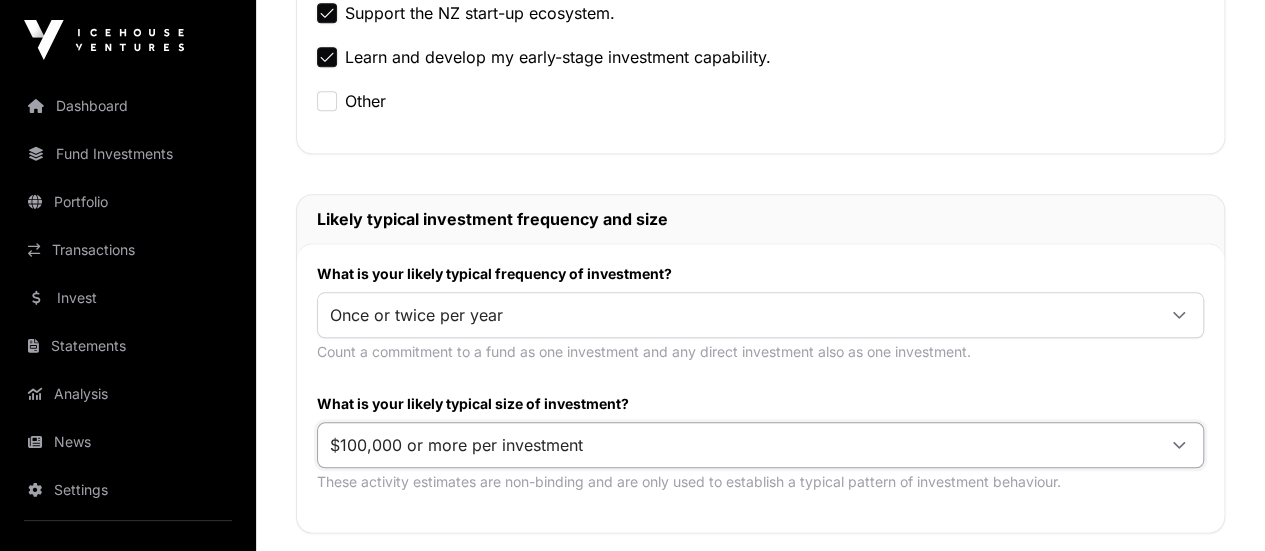 click on "$100,000 or more per investment" 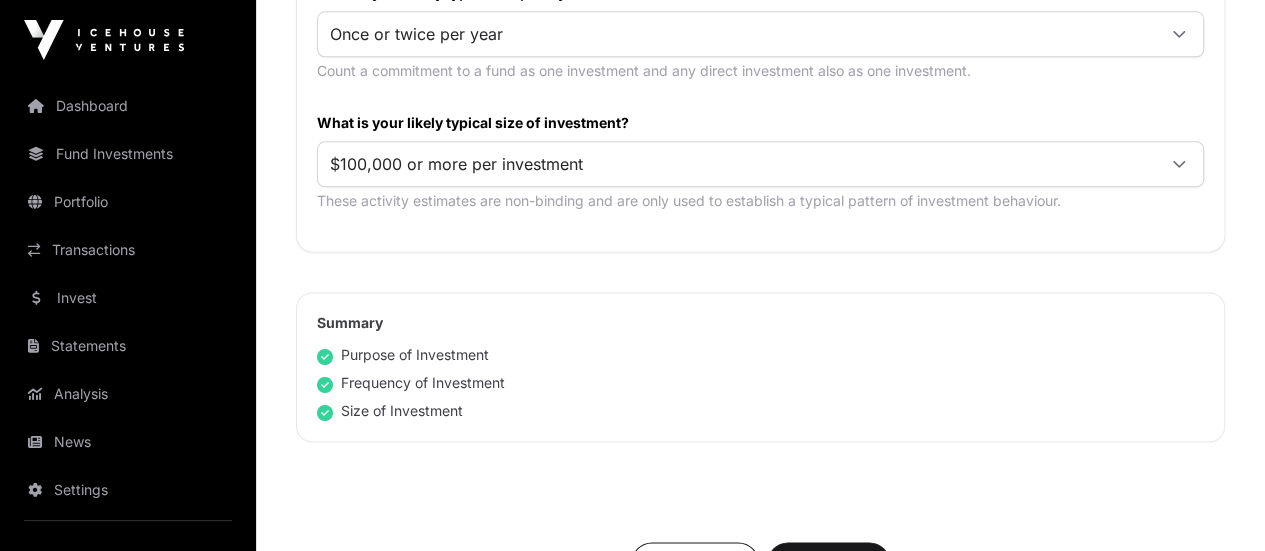 scroll, scrollTop: 1200, scrollLeft: 0, axis: vertical 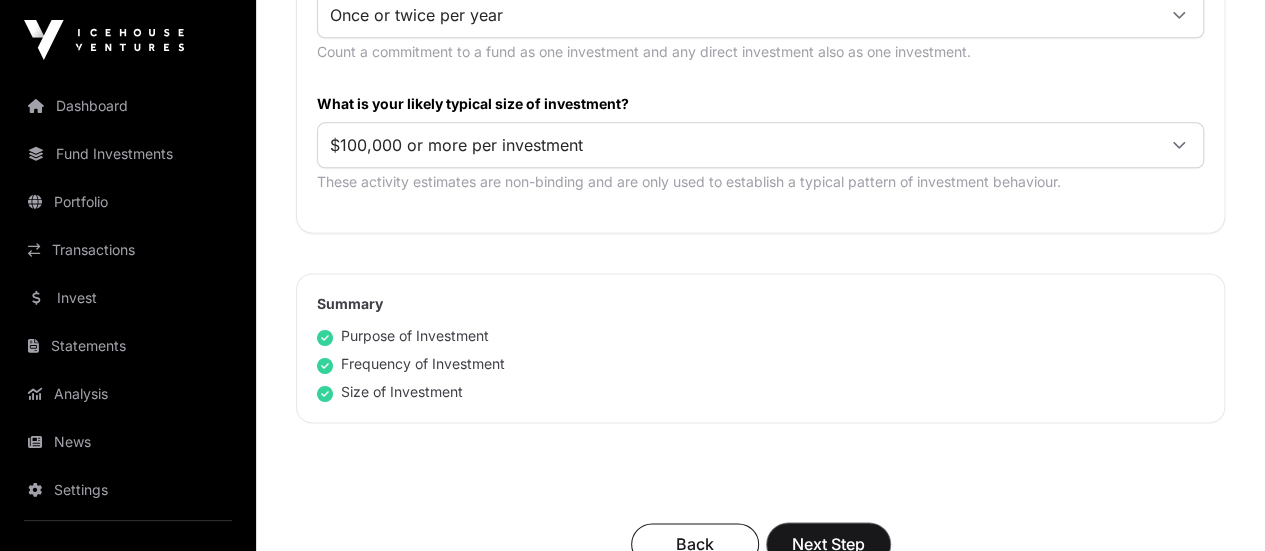 click on "Next Step" 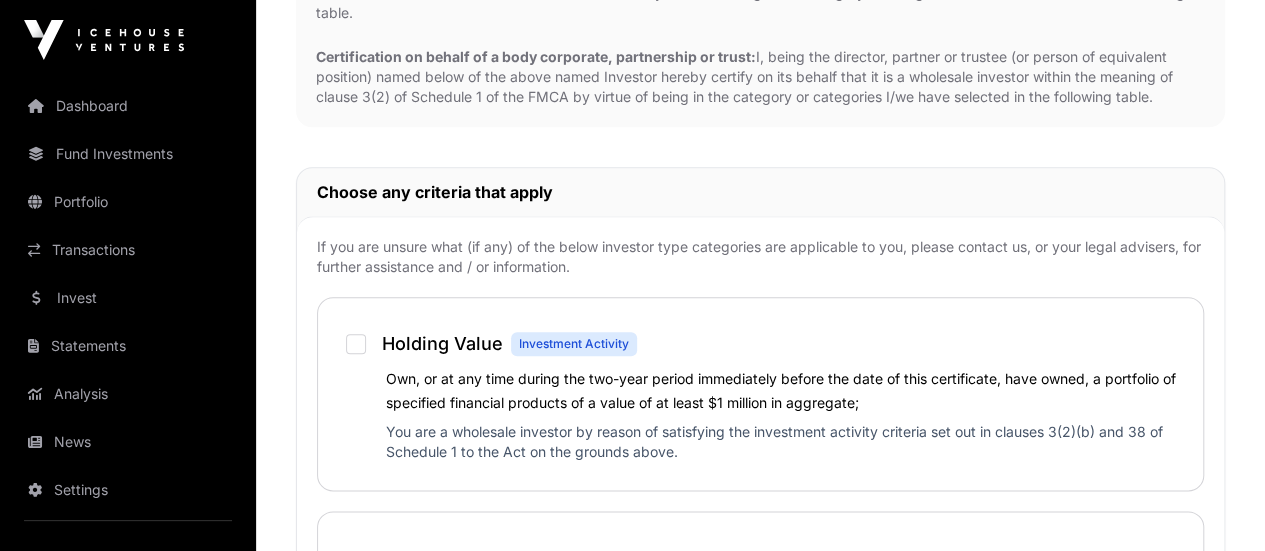 scroll, scrollTop: 1100, scrollLeft: 0, axis: vertical 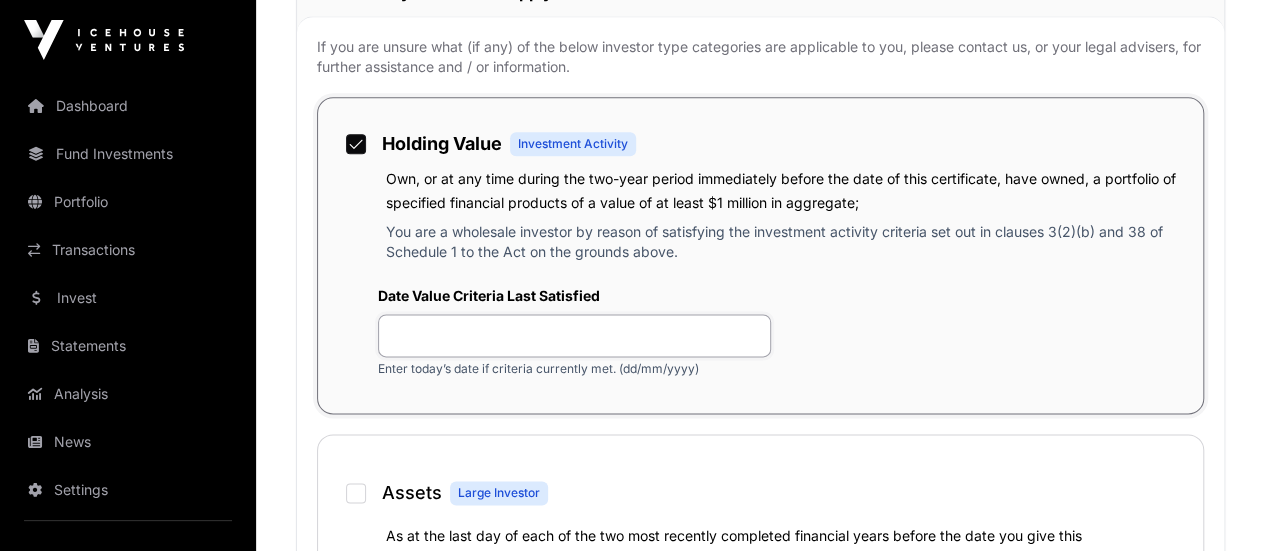 click 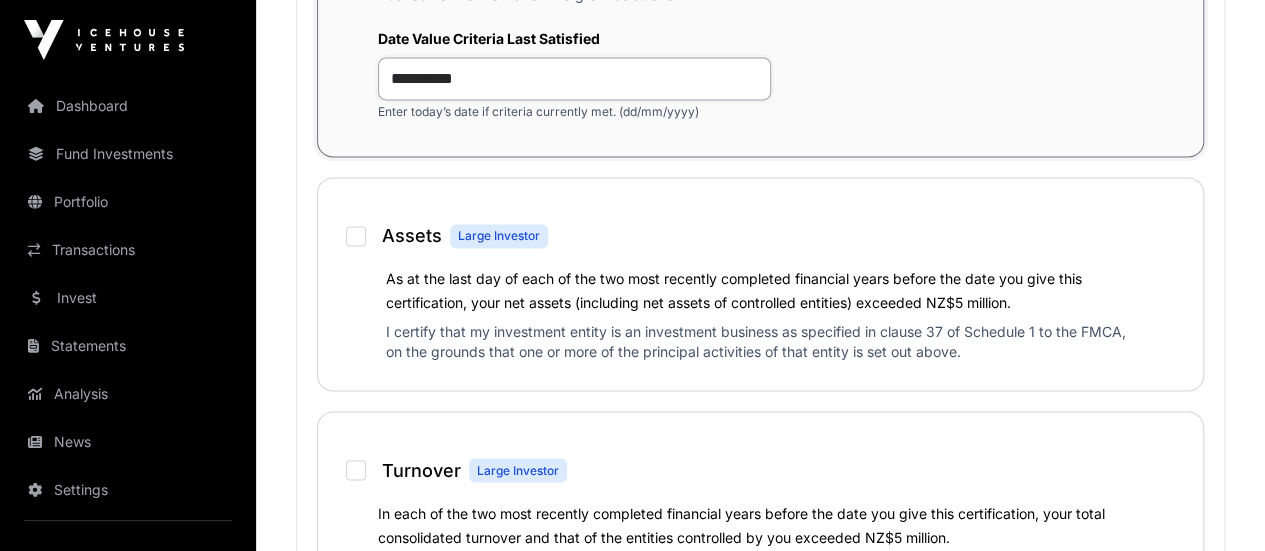 scroll, scrollTop: 1500, scrollLeft: 0, axis: vertical 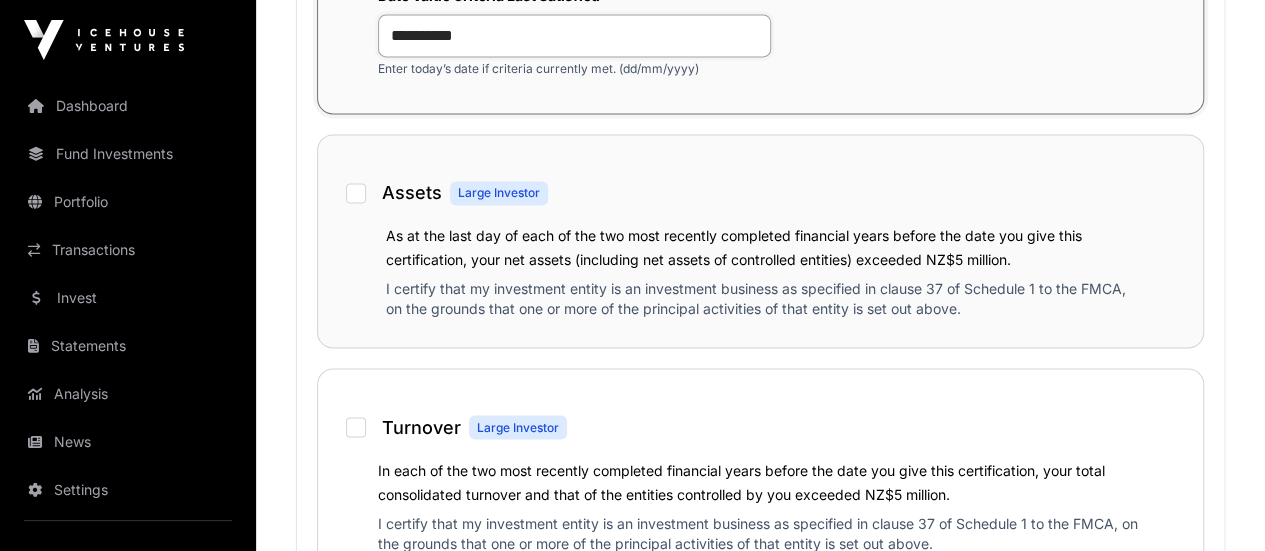 type on "**********" 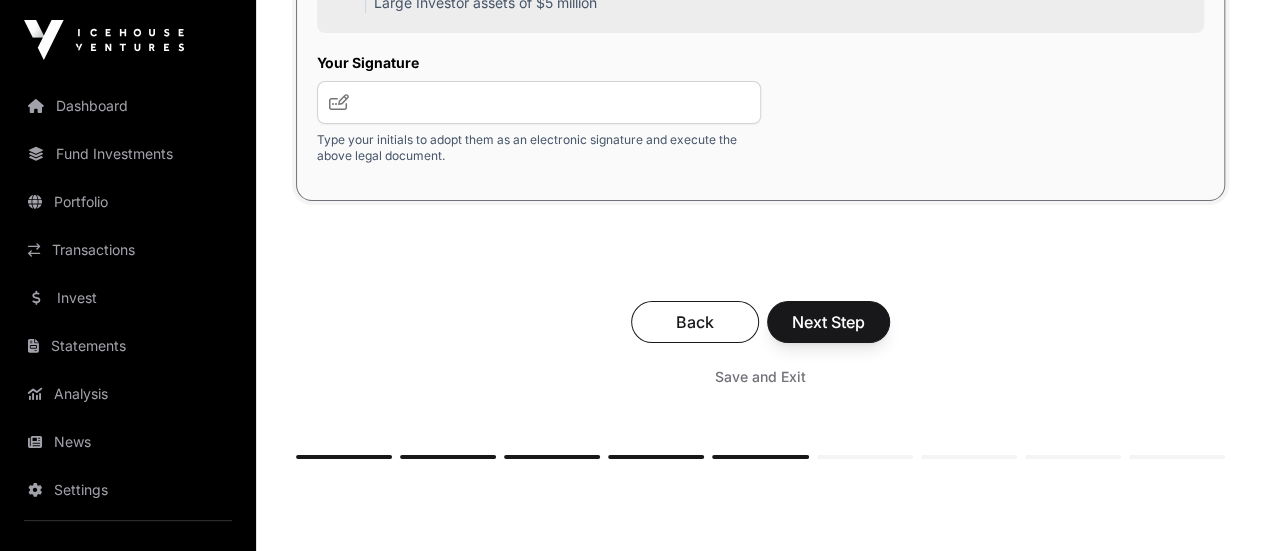 scroll, scrollTop: 3800, scrollLeft: 0, axis: vertical 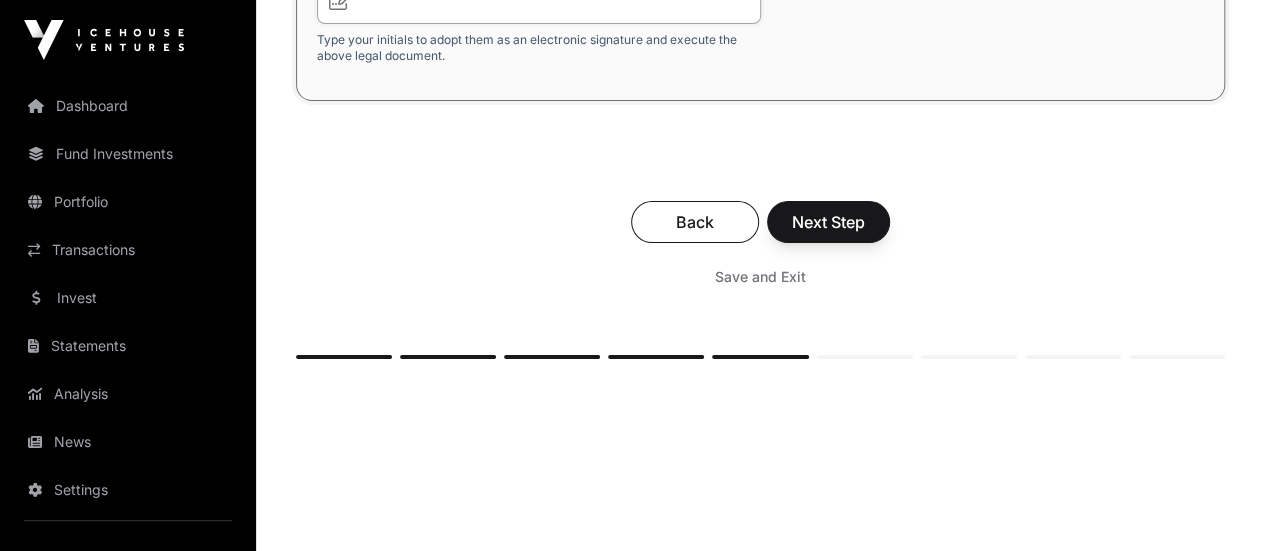 click 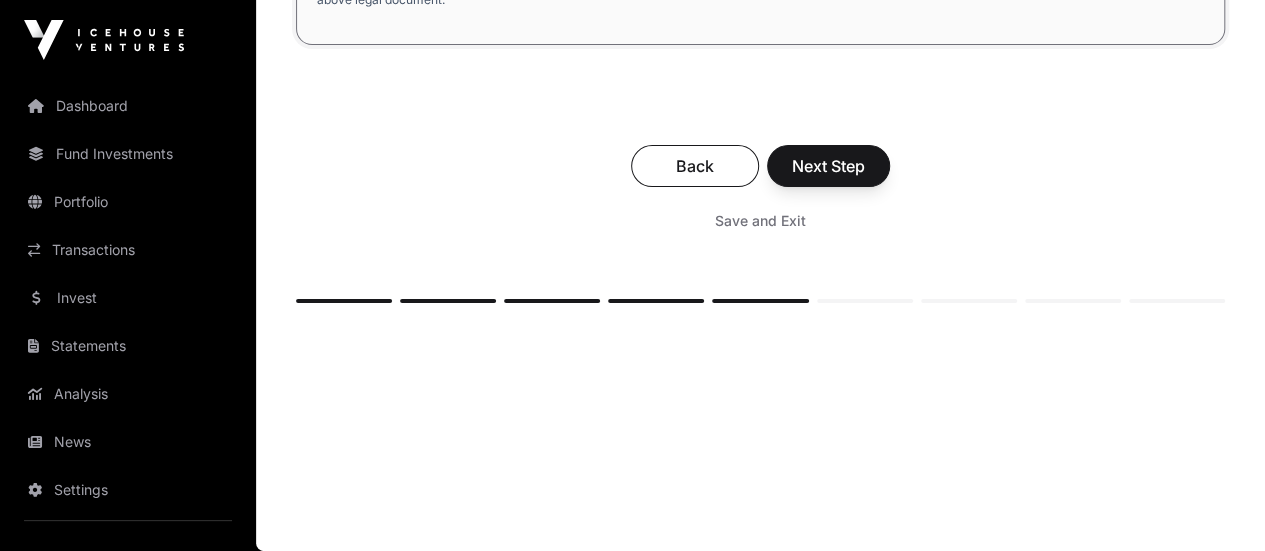 scroll, scrollTop: 4100, scrollLeft: 0, axis: vertical 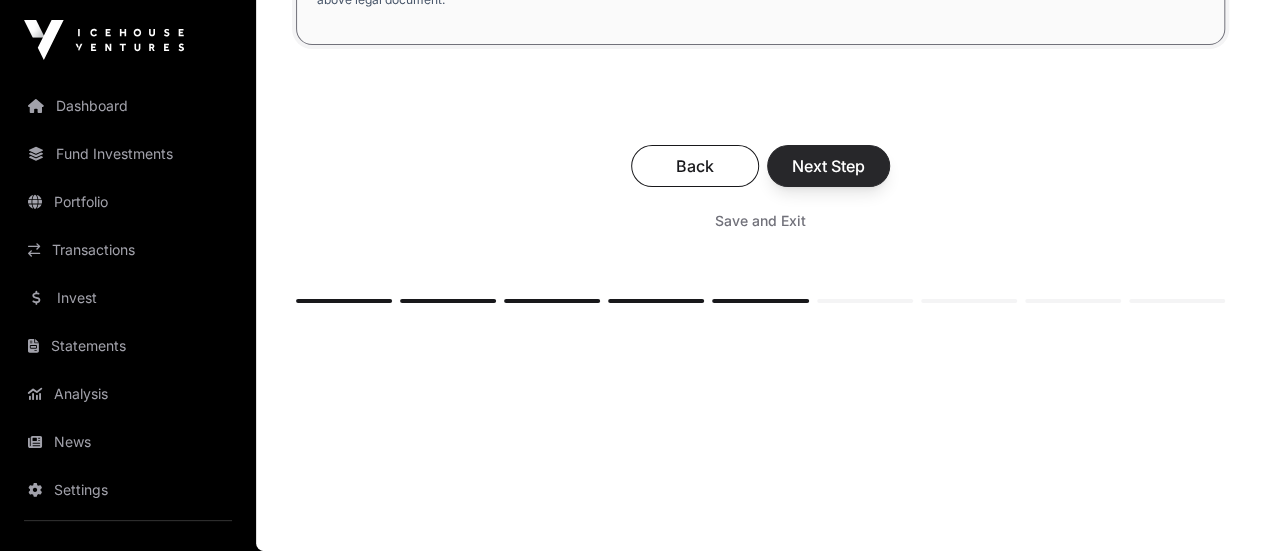 type on "***" 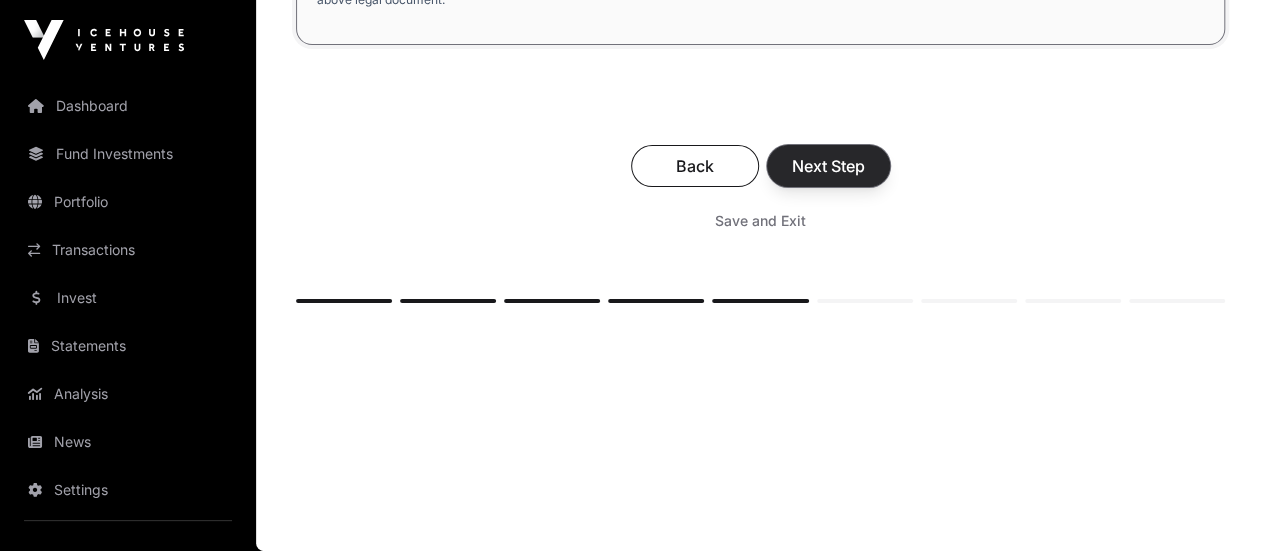 click on "Next Step" 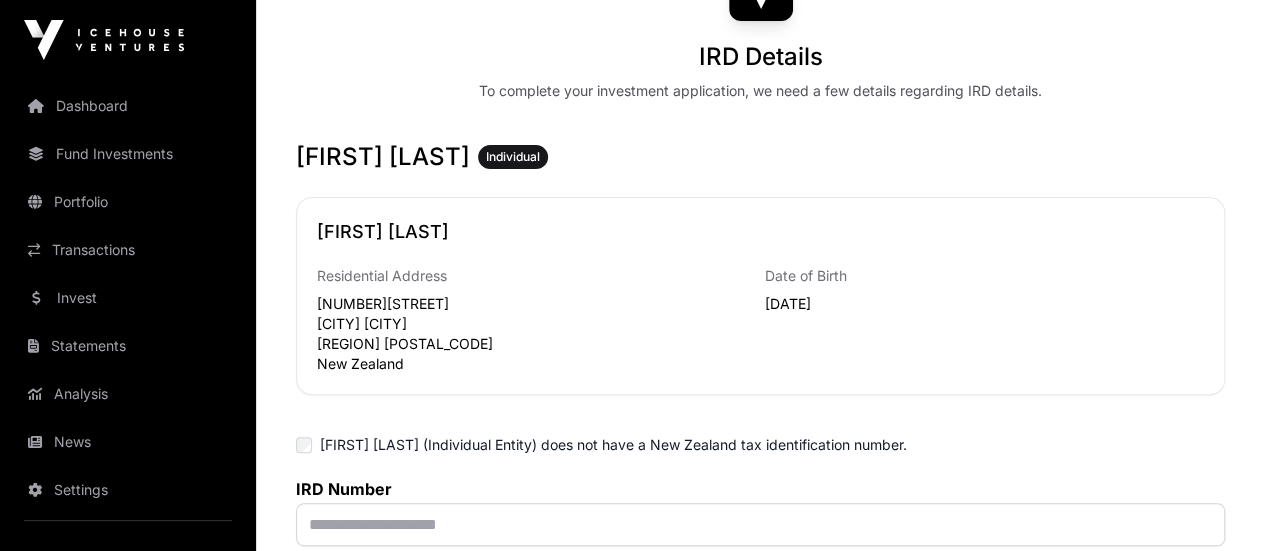 scroll, scrollTop: 300, scrollLeft: 0, axis: vertical 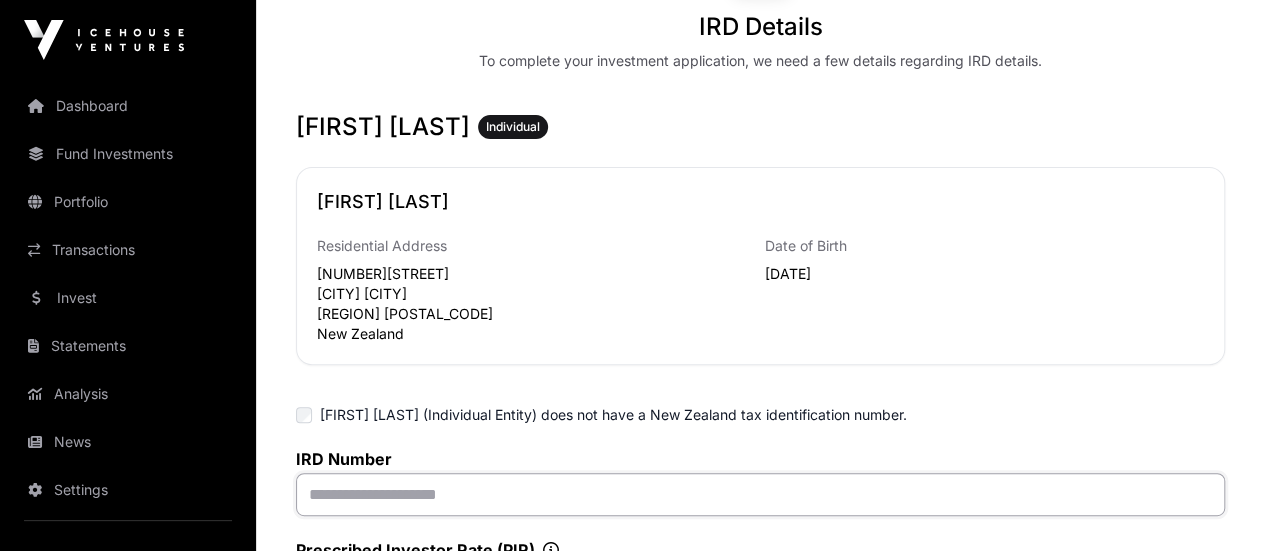 click 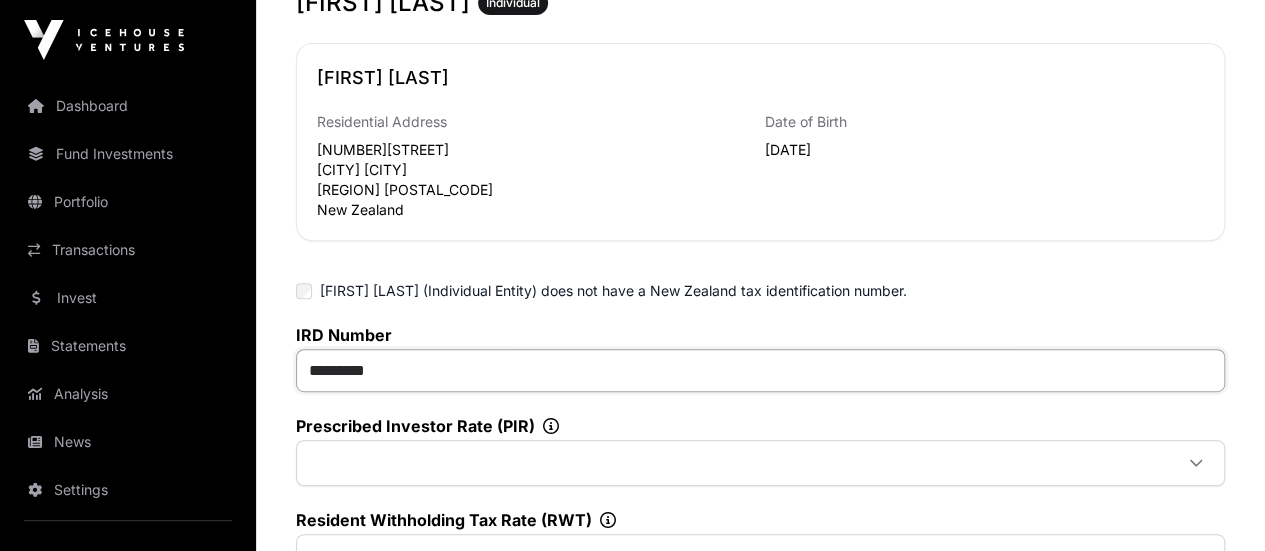 scroll, scrollTop: 500, scrollLeft: 0, axis: vertical 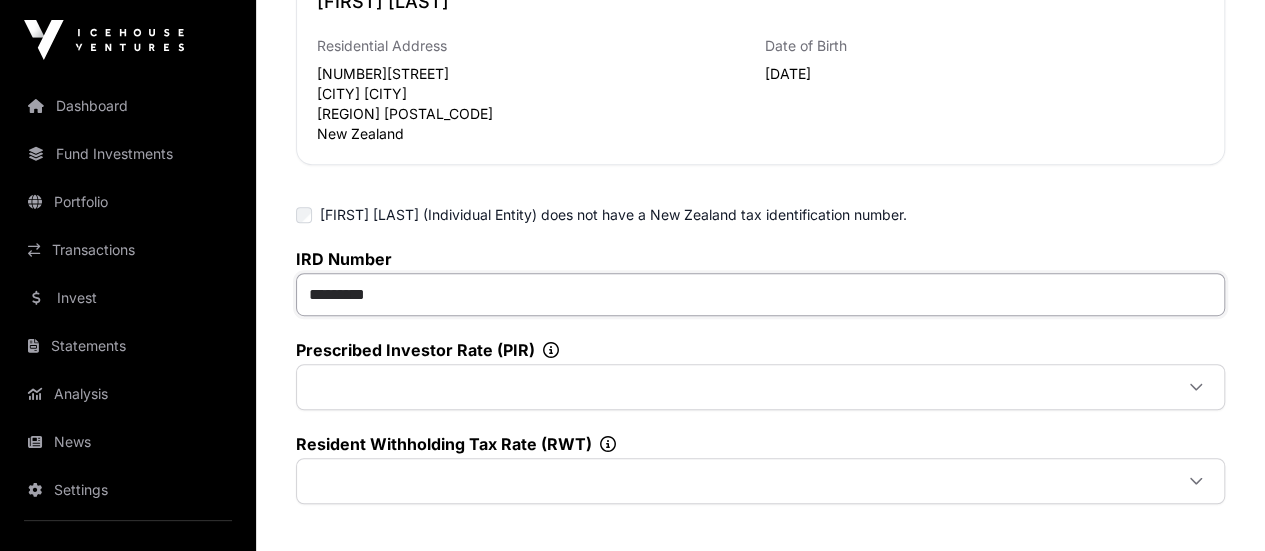 type on "*********" 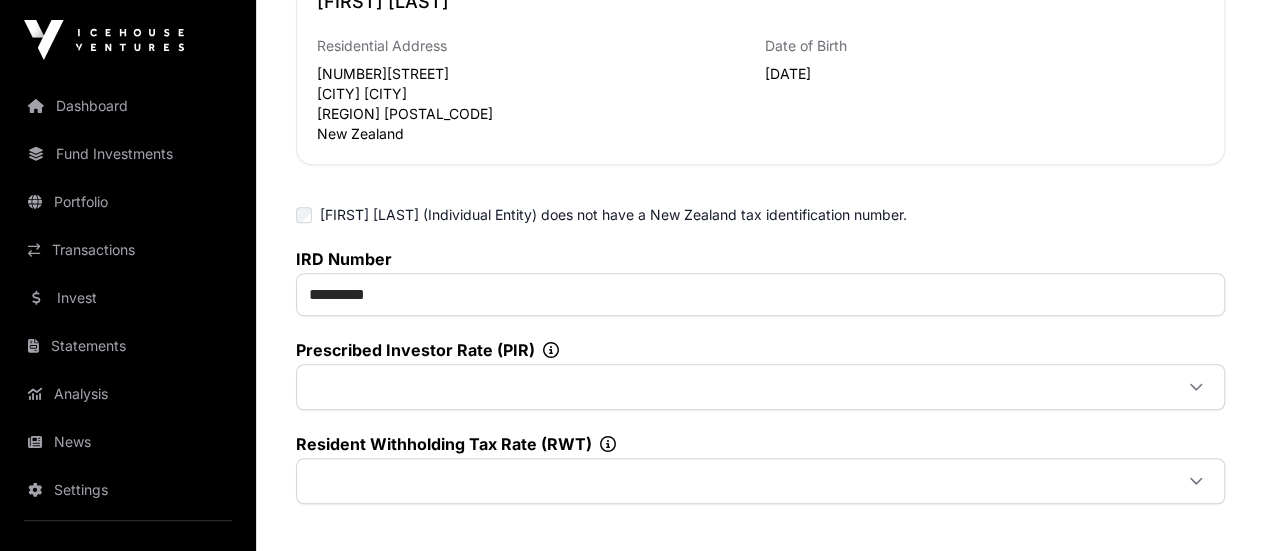 click 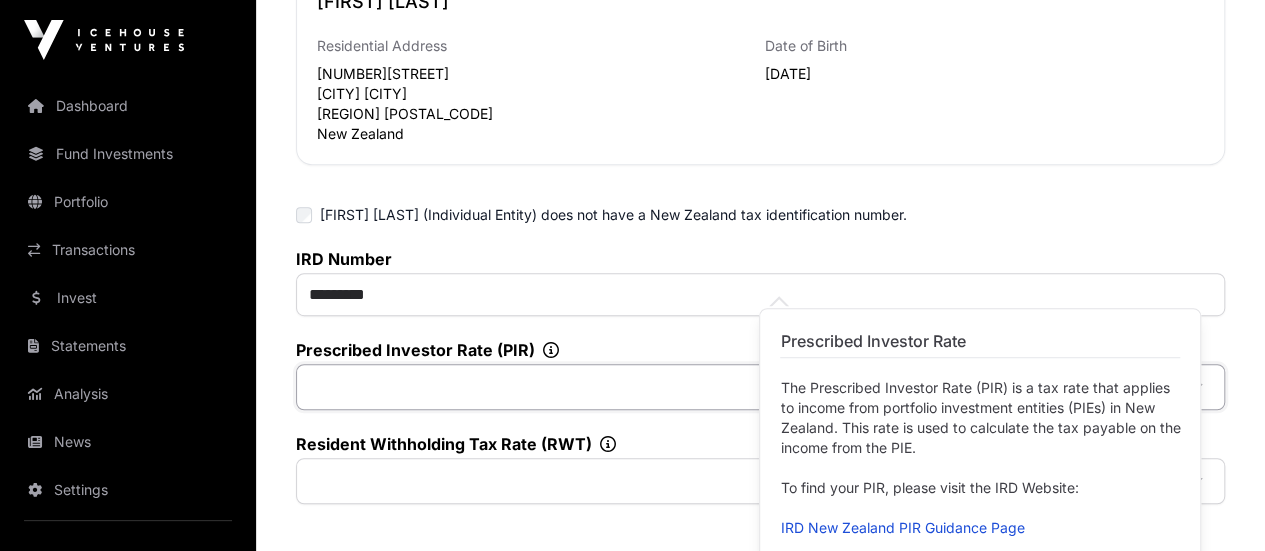 click 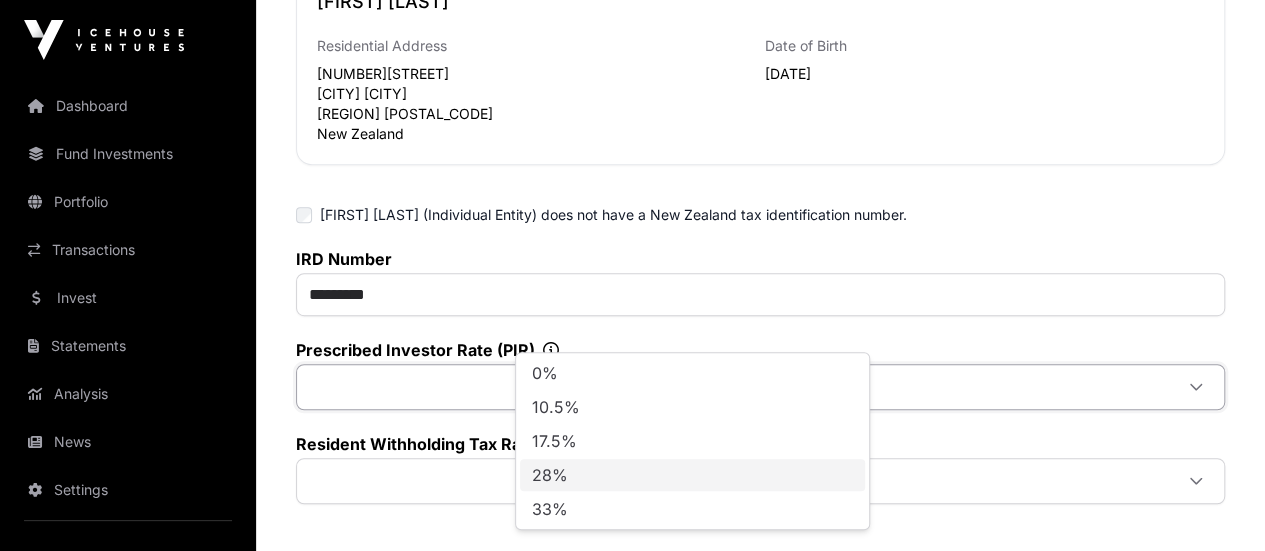 click on "28%" 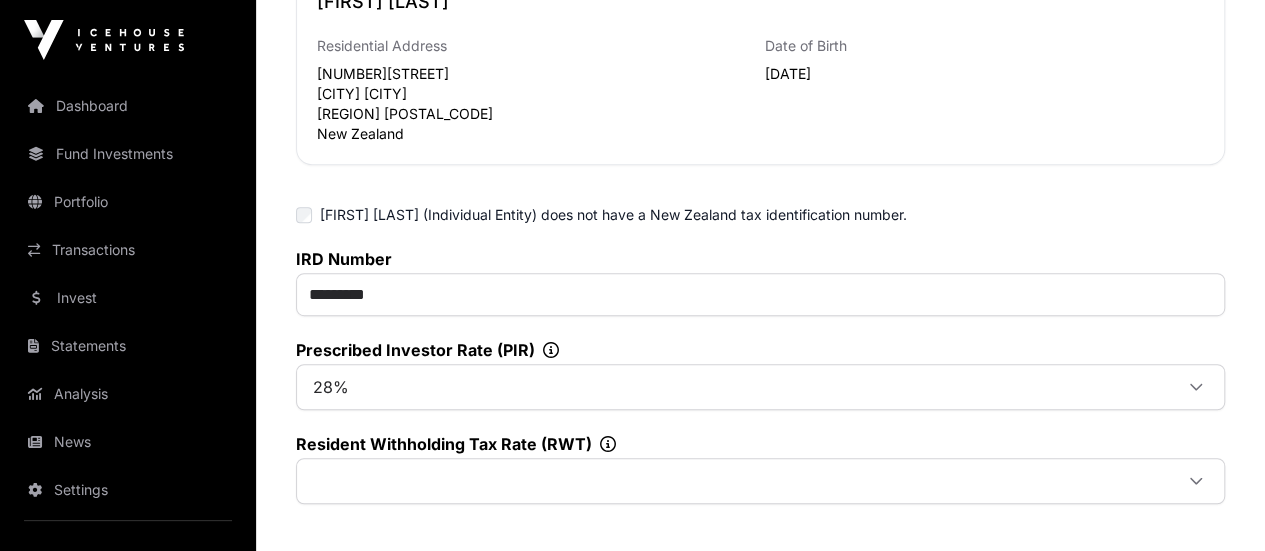 click 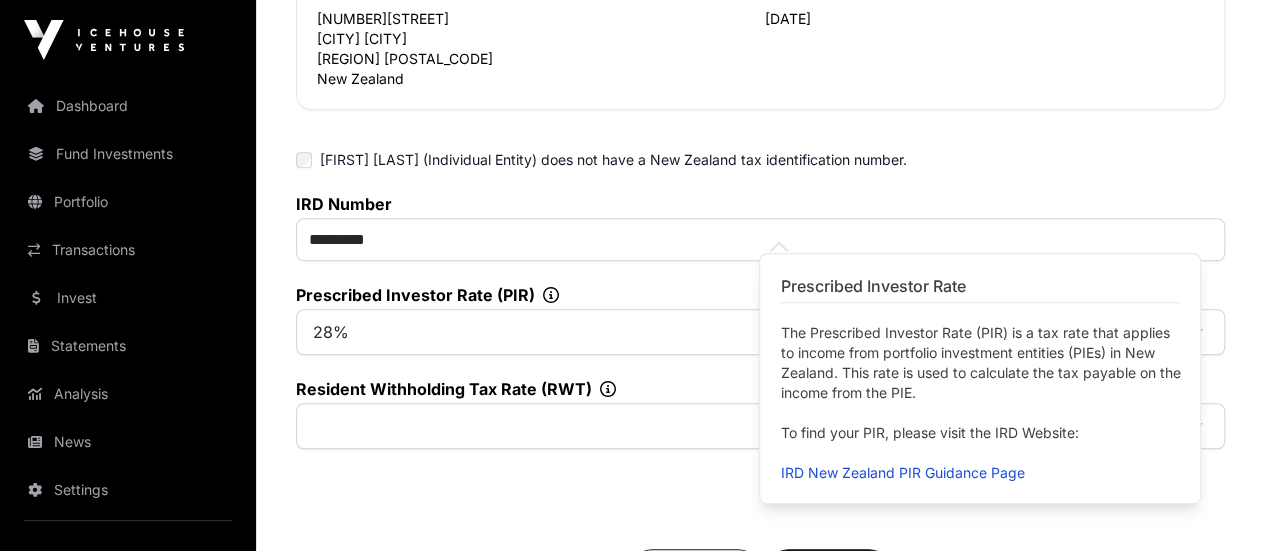 scroll, scrollTop: 600, scrollLeft: 0, axis: vertical 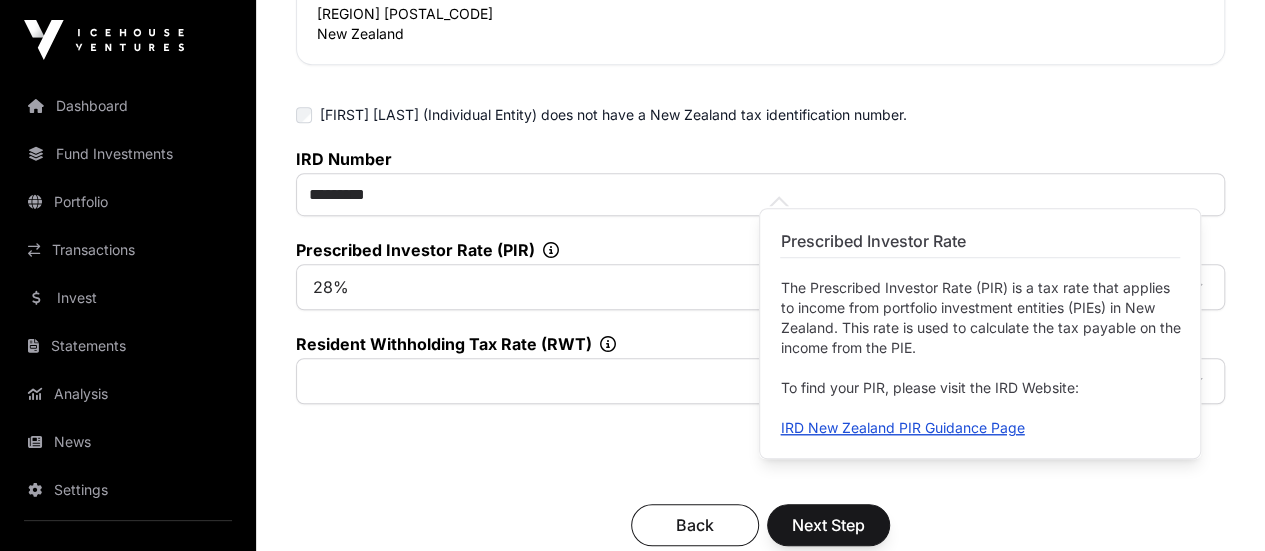 click on "IRD New Zealand PIR Guidance Page" 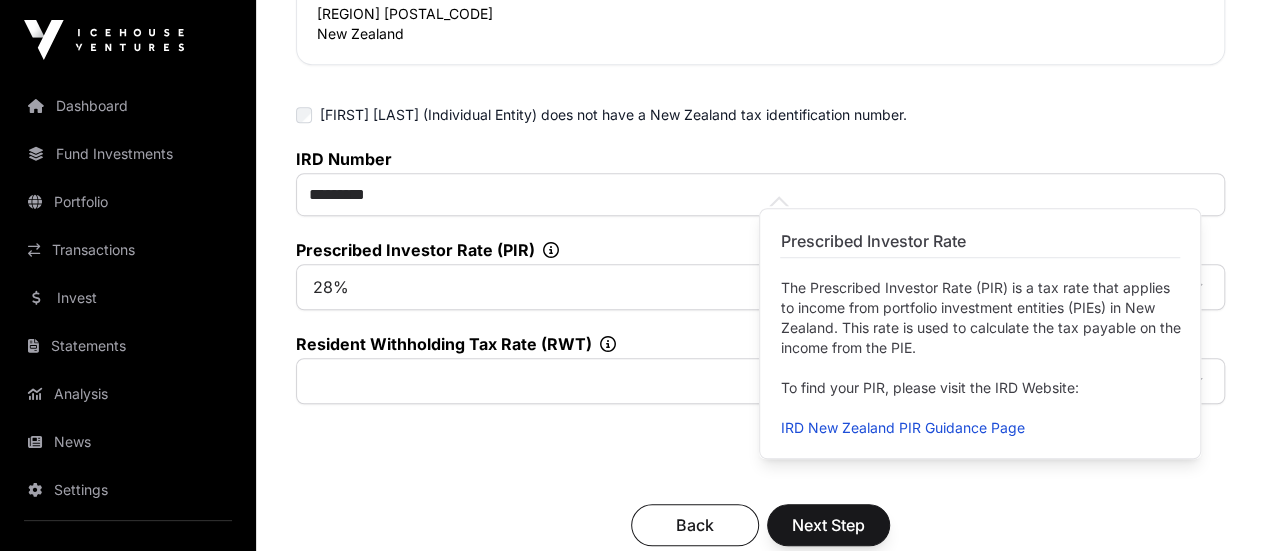 click on "IRD Number  *********  Prescribed Investor Rate (PIR)  28%  Resident Withholding Tax Rate (RWT)" 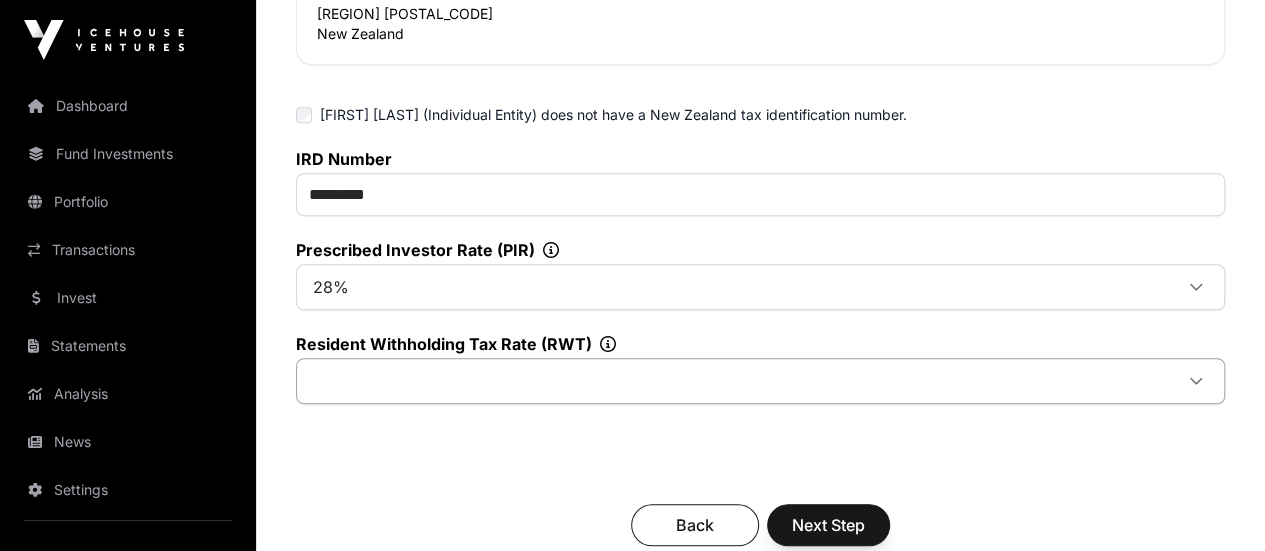 click 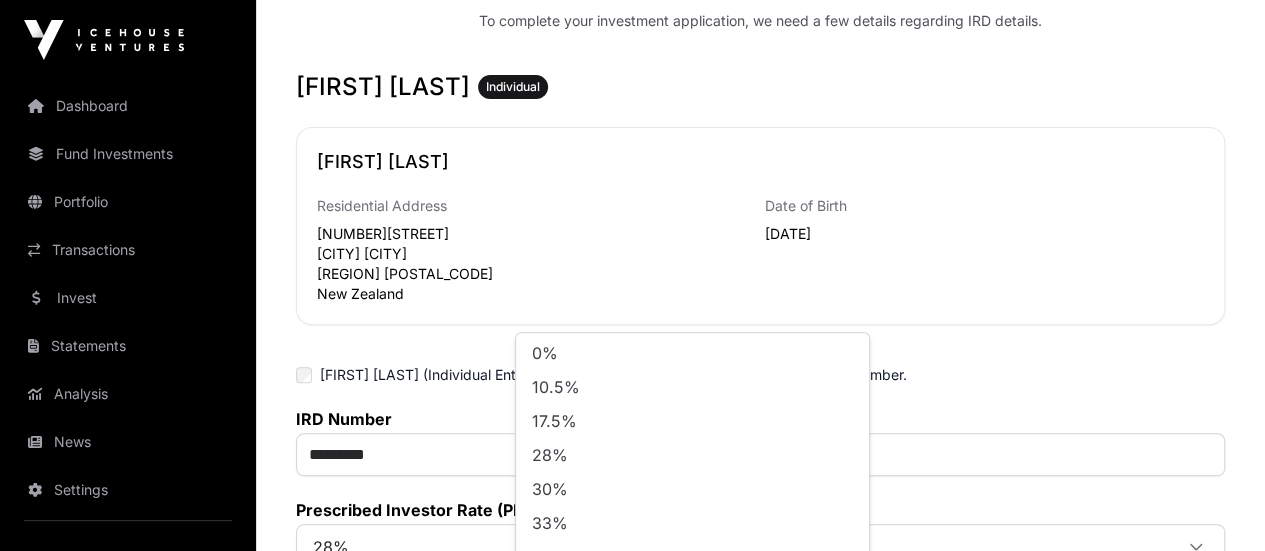 scroll, scrollTop: 300, scrollLeft: 0, axis: vertical 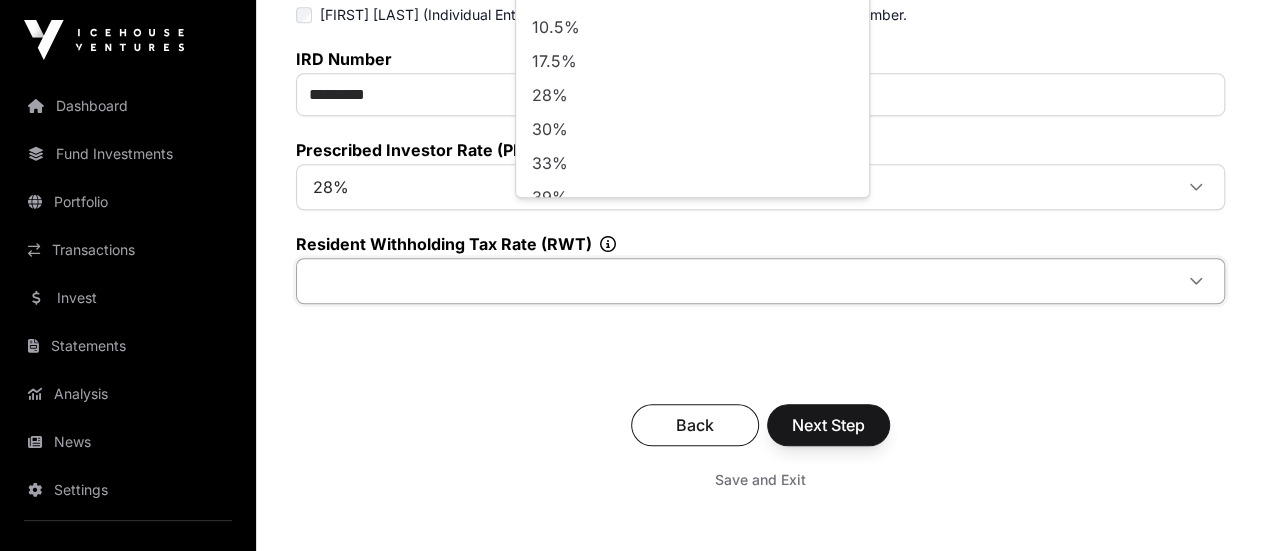 click on "IRD Details To complete your investment application, we need a few details regarding IRD details. Philippa Jane Hay  Individual Philippa Jane Hay  Residential Address  168 Moffat Road Bethlehem Tauranga Bay of Plenty Region 3110 New Zealand  Date of Birth  10 Feb 1957 Philippa Jane Hay (Individual Entity) does not have a New Zealand tax identification number.   IRD Number  *********  Prescribed Investor Rate (PIR)  28%  Resident Withholding Tax Rate (RWT)    Back Next Step Save and Exit" 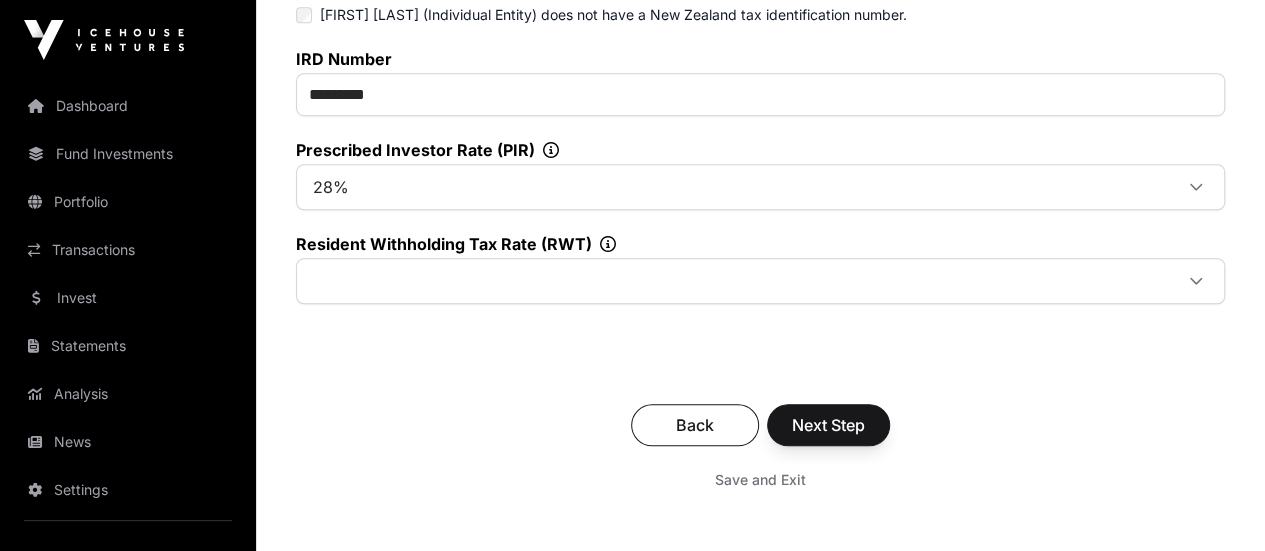 click 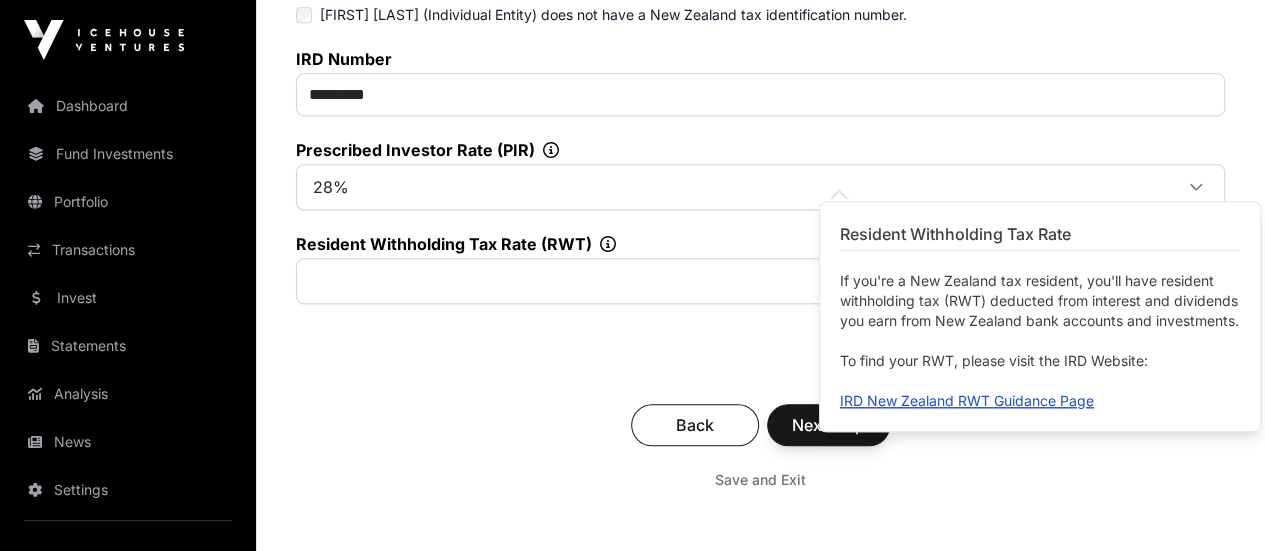 click on "IRD New Zealand RWT Guidance Page" 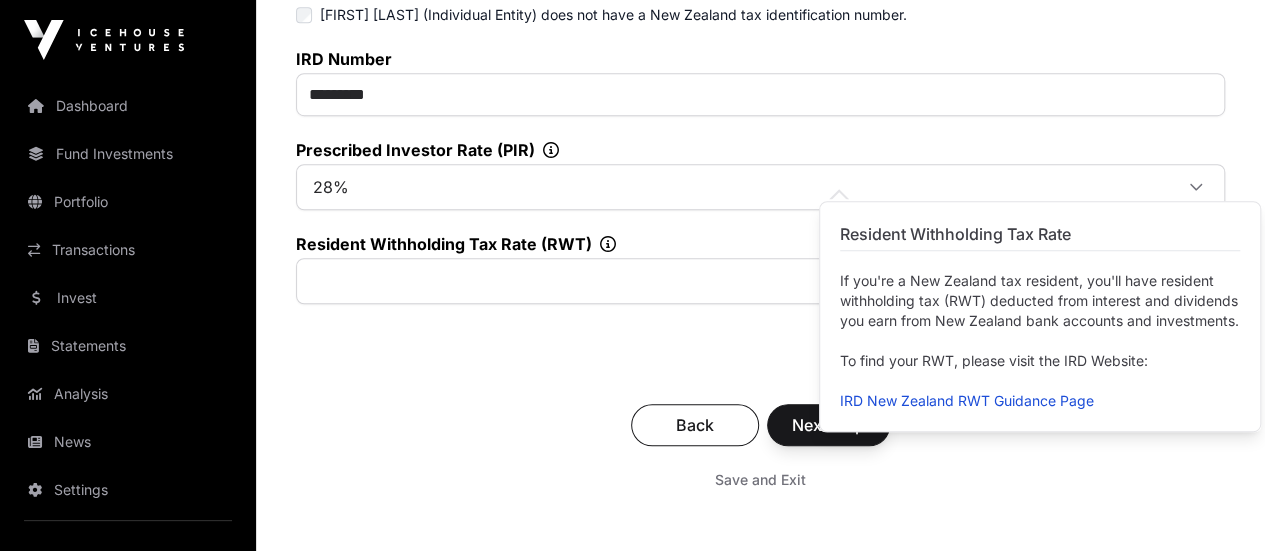 click on "IRD Details To complete your investment application, we need a few details regarding IRD details. Philippa Jane Hay  Individual Philippa Jane Hay  Residential Address  168 Moffat Road Bethlehem Tauranga Bay of Plenty Region 3110 New Zealand  Date of Birth  10 Feb 1957 Philippa Jane Hay (Individual Entity) does not have a New Zealand tax identification number.   IRD Number  *********  Prescribed Investor Rate (PIR)  28%  Resident Withholding Tax Rate (RWT)    Back Next Step Save and Exit" 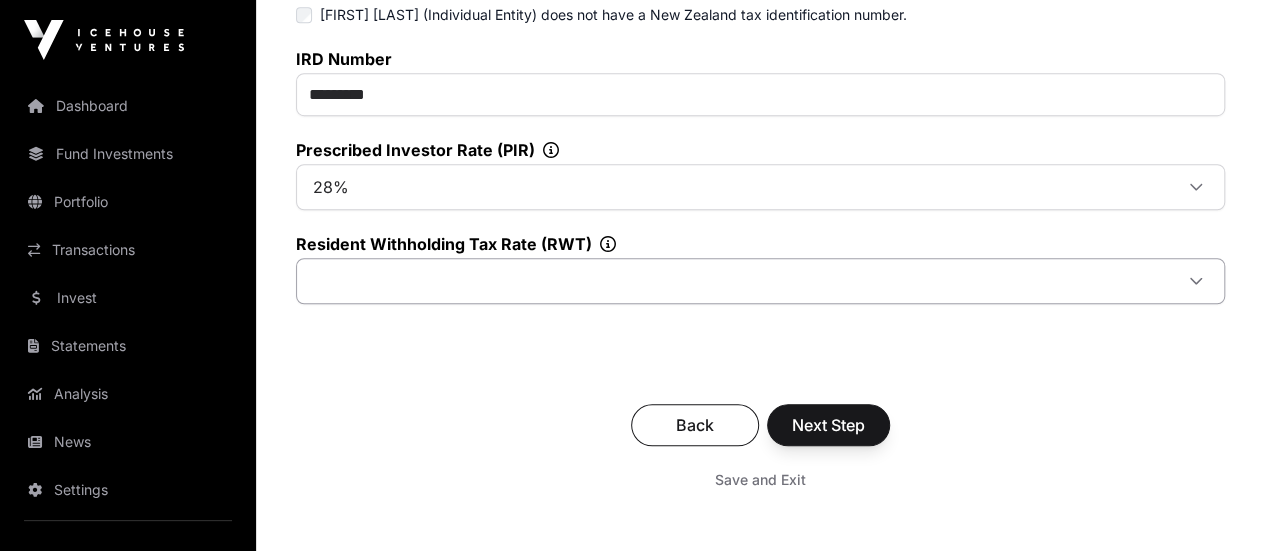 click 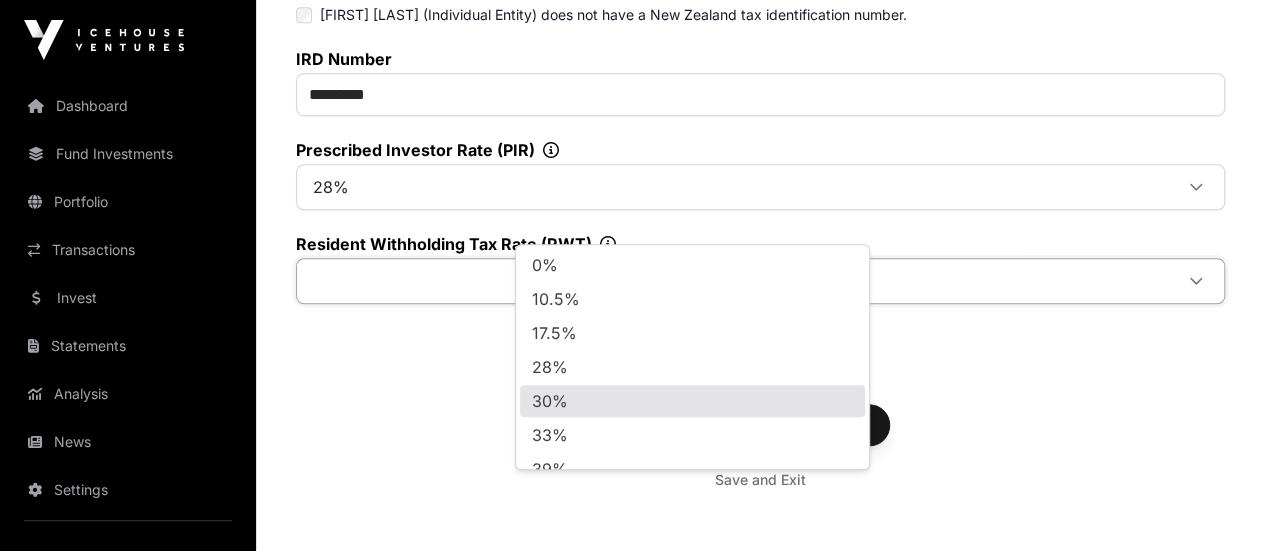 scroll, scrollTop: 20, scrollLeft: 0, axis: vertical 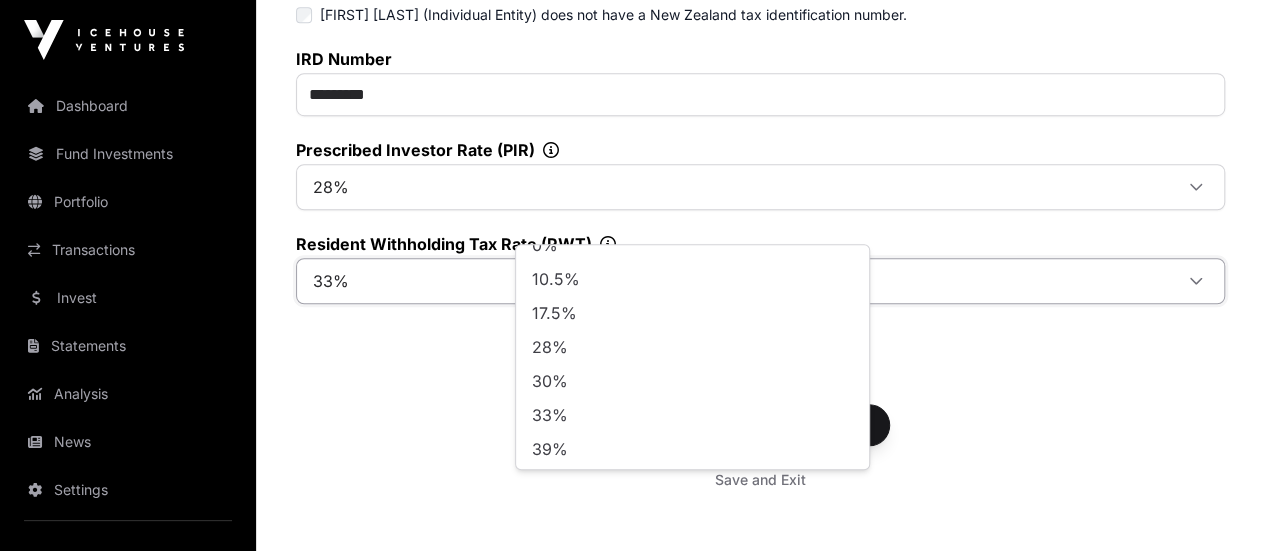 click on "33%" 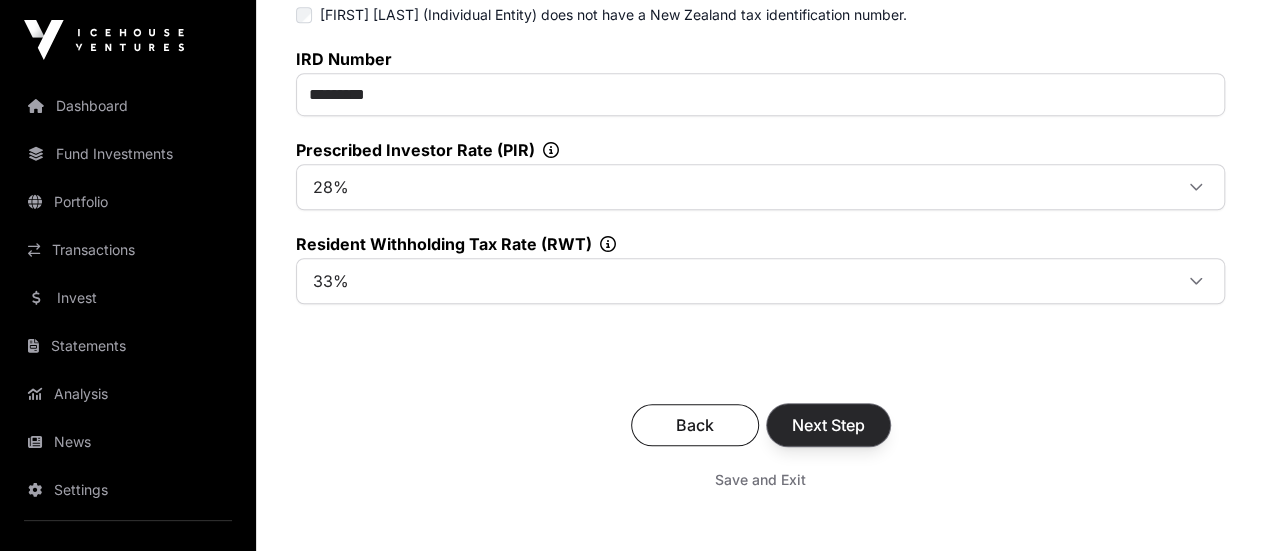 click on "Next Step" 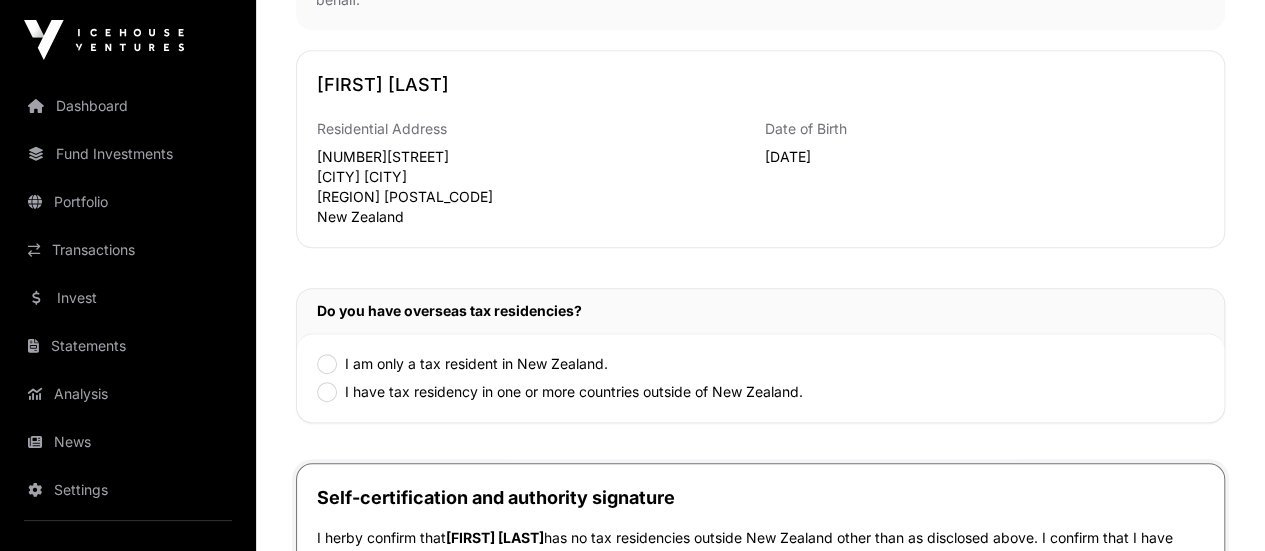 scroll, scrollTop: 600, scrollLeft: 0, axis: vertical 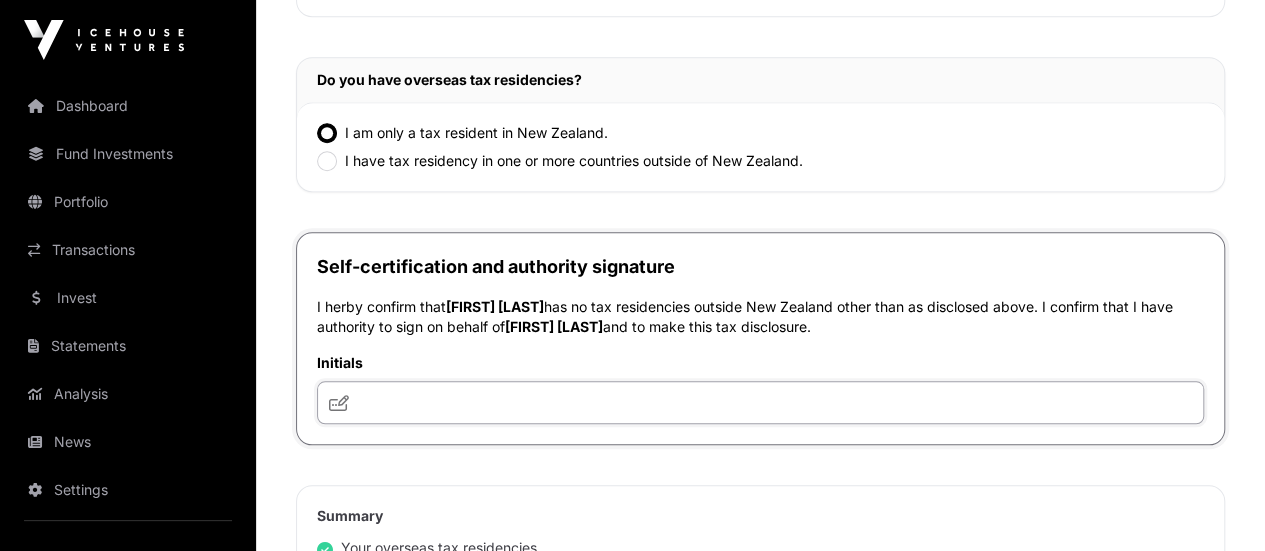 click 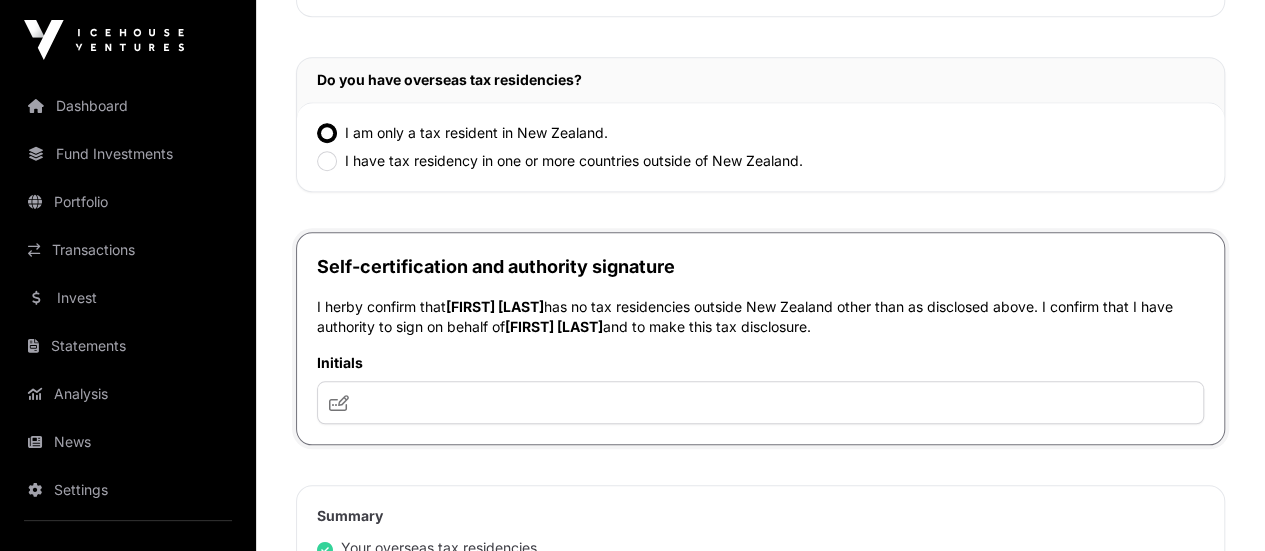 click 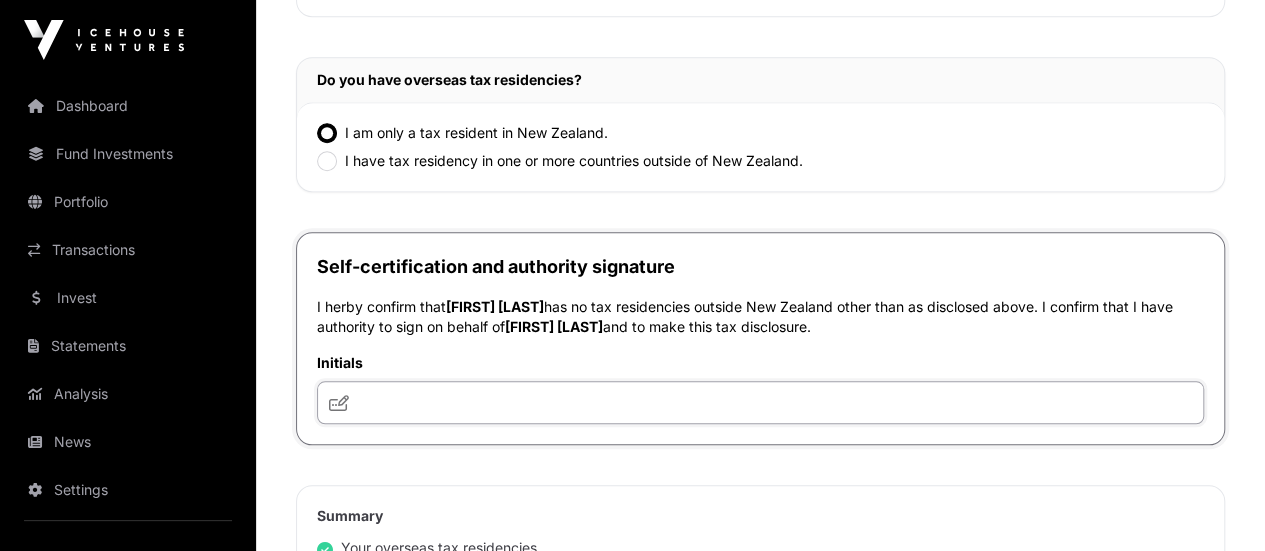click 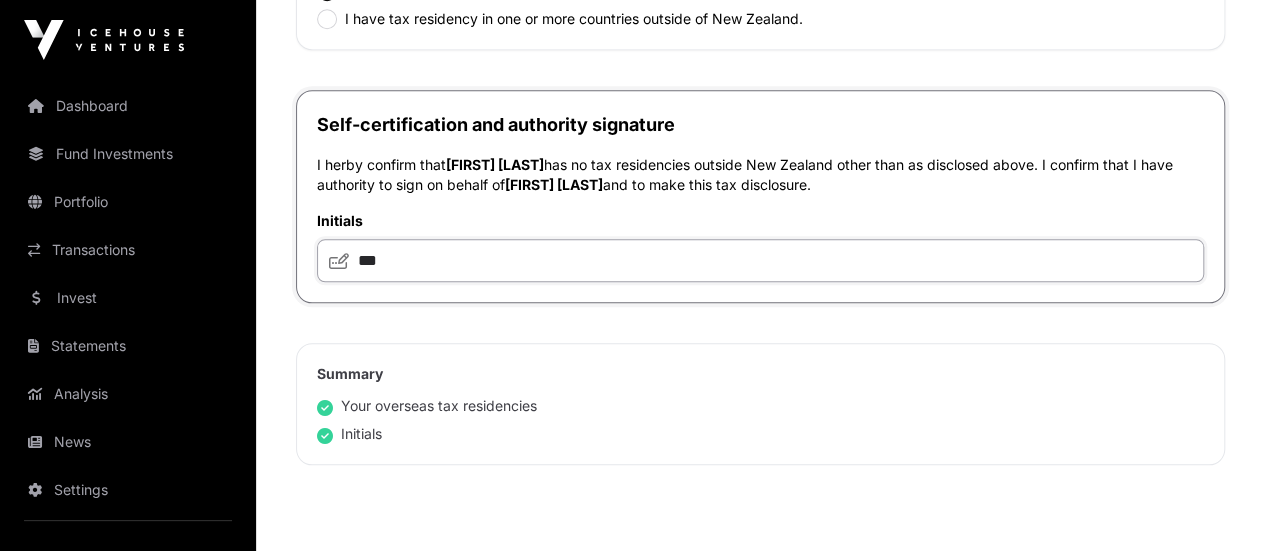 scroll, scrollTop: 1000, scrollLeft: 0, axis: vertical 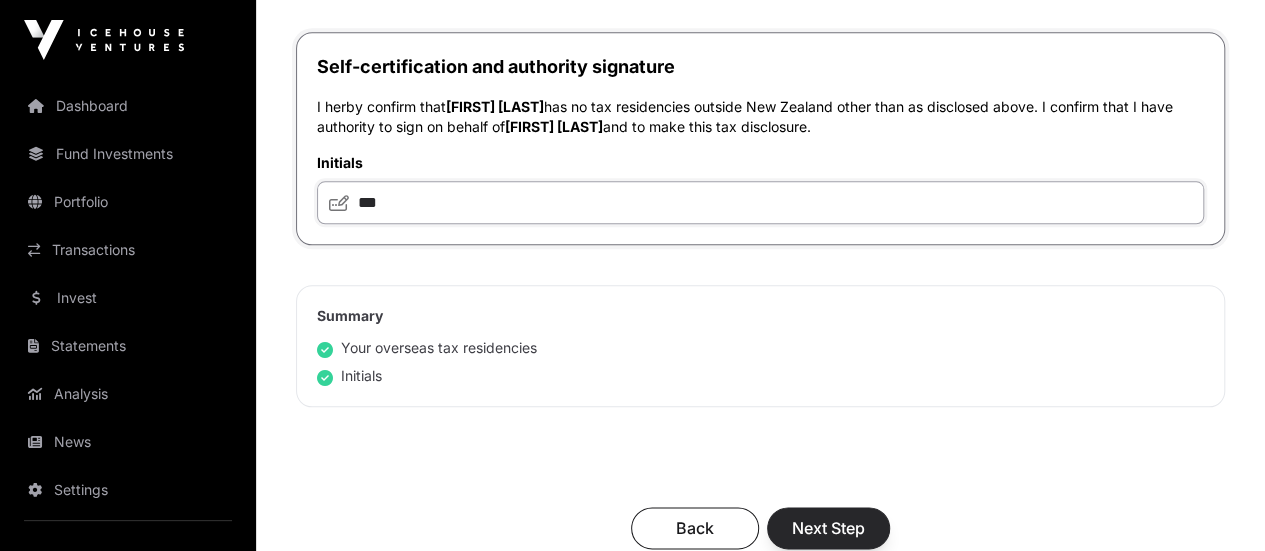 type on "***" 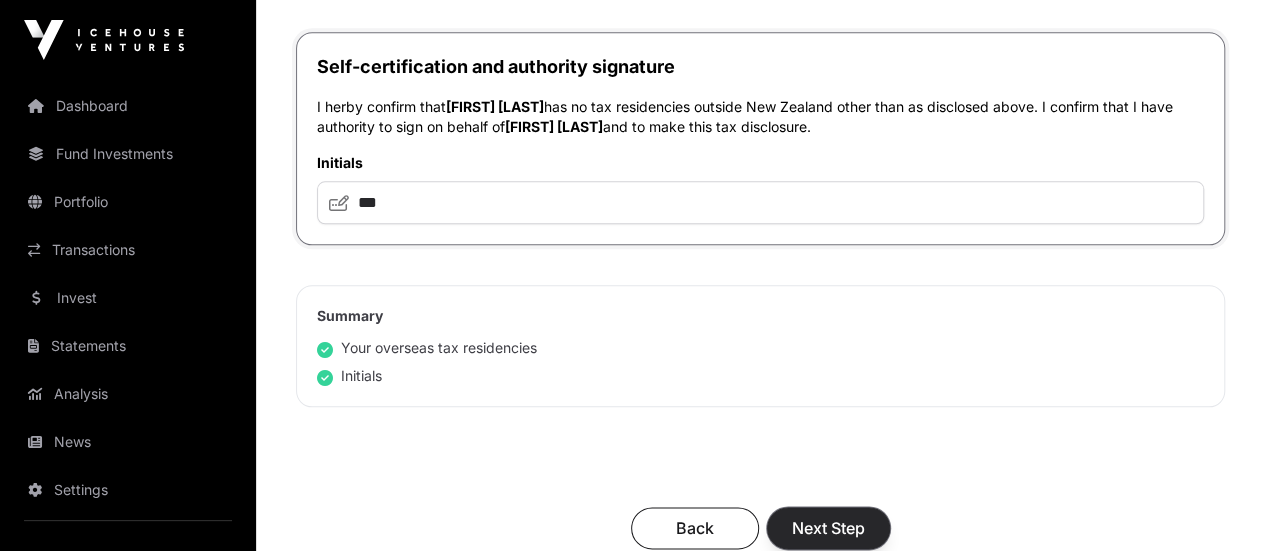 click on "Next Step" 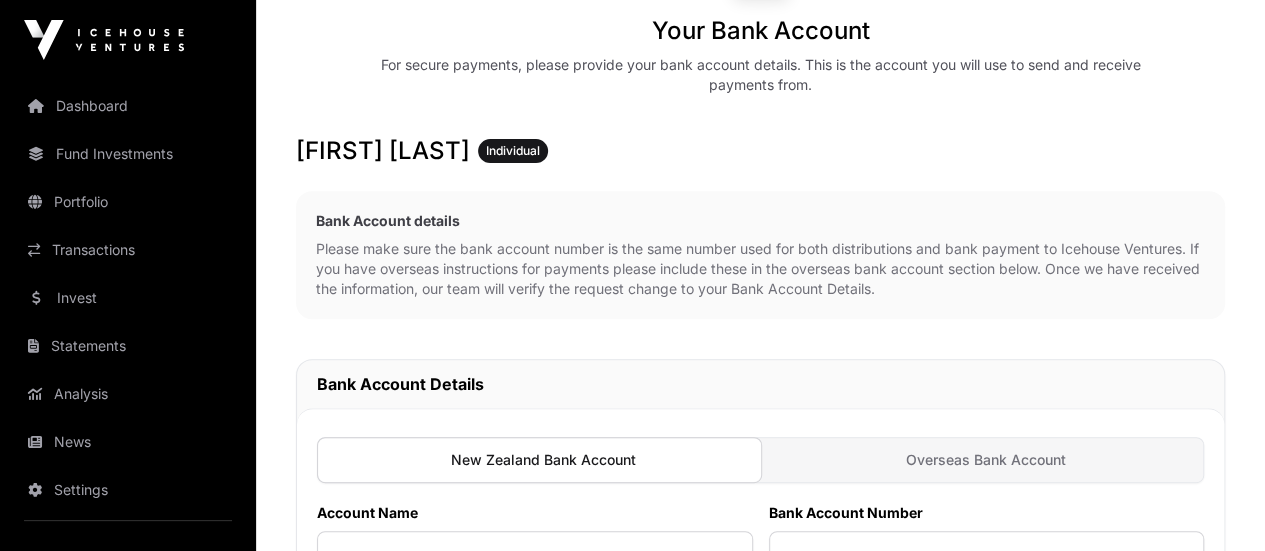 scroll, scrollTop: 300, scrollLeft: 0, axis: vertical 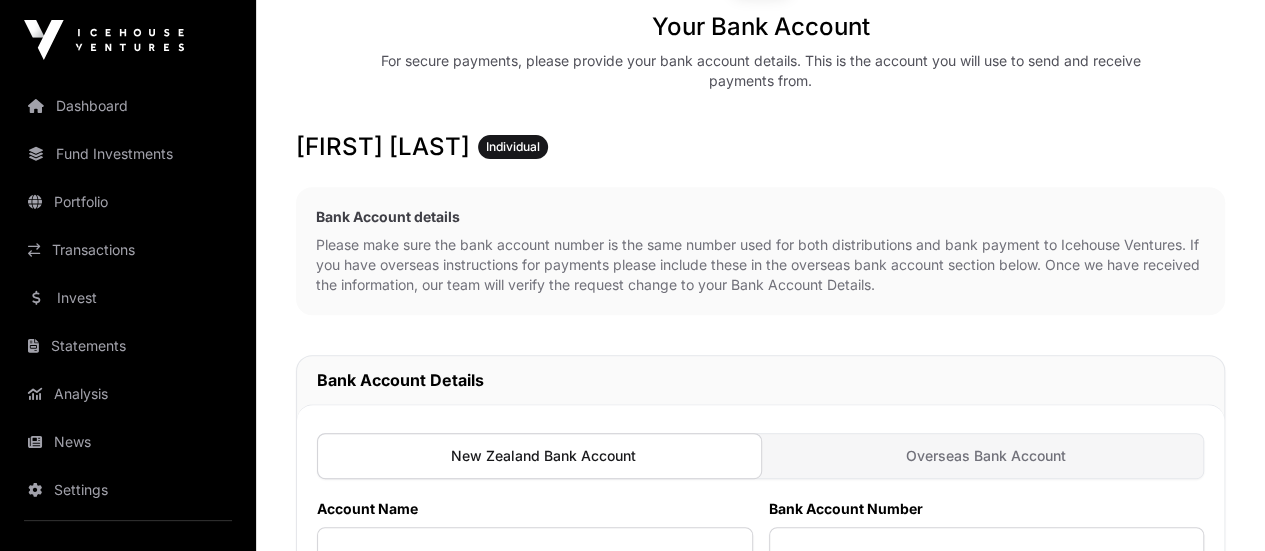 click 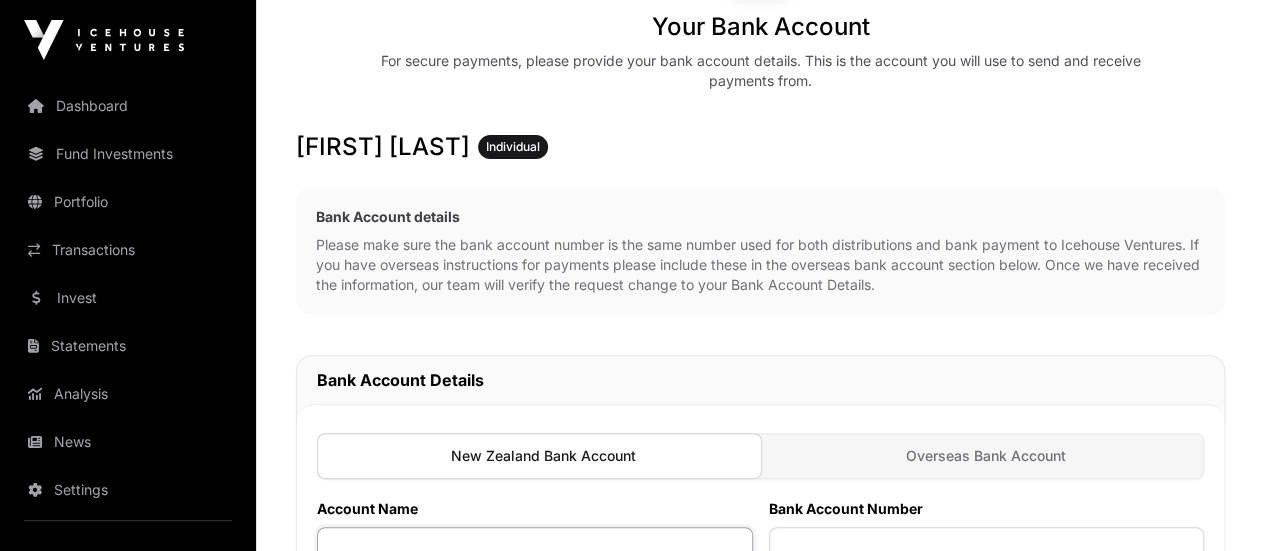 click 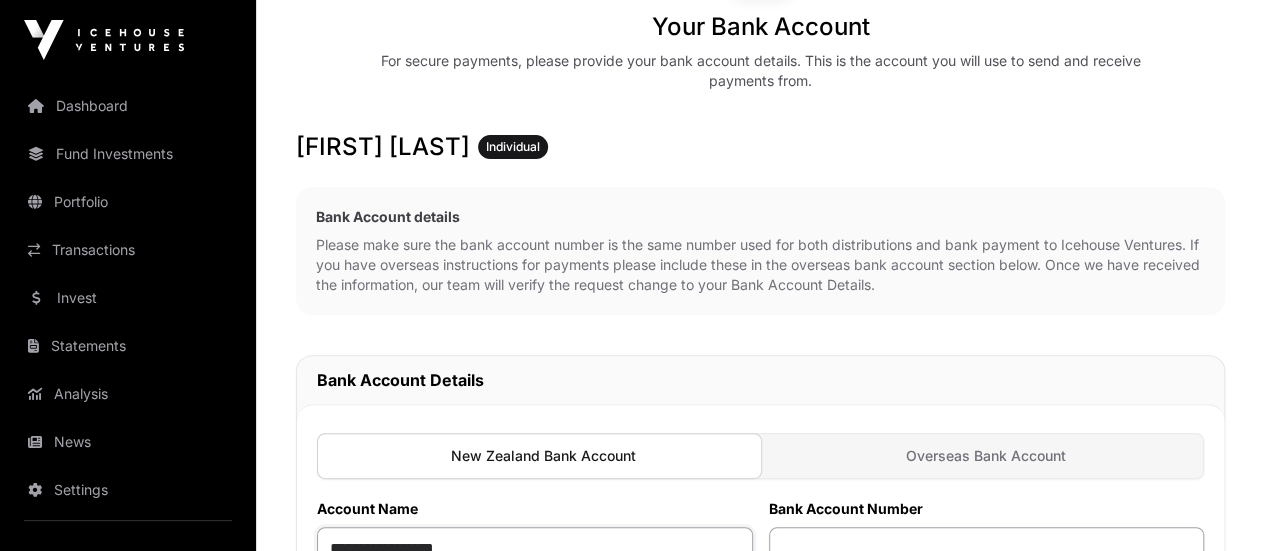 type on "**********" 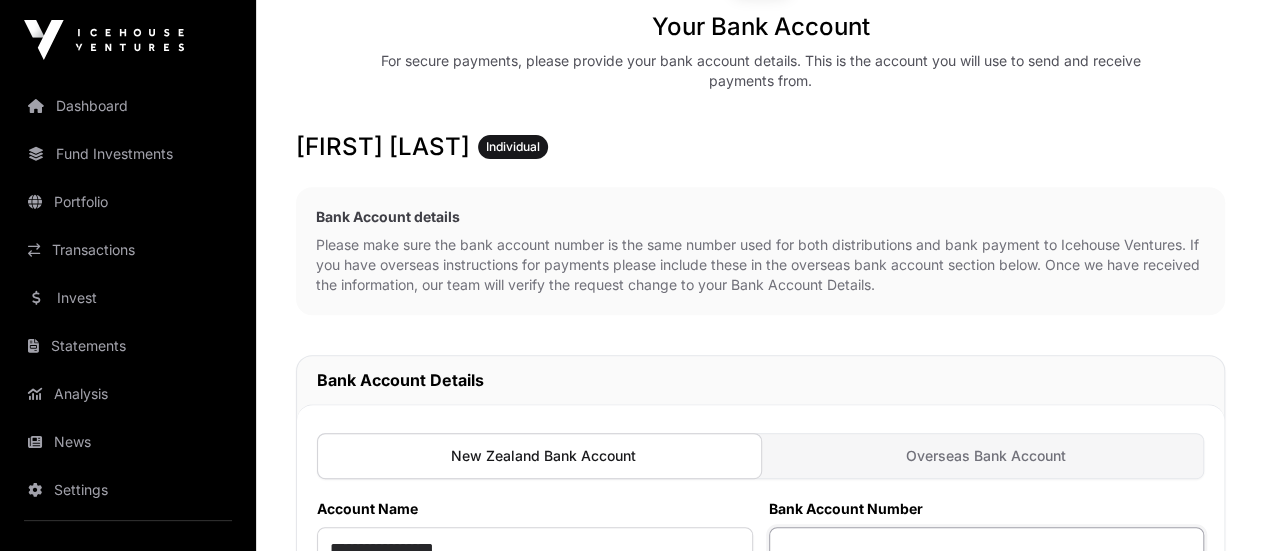 click 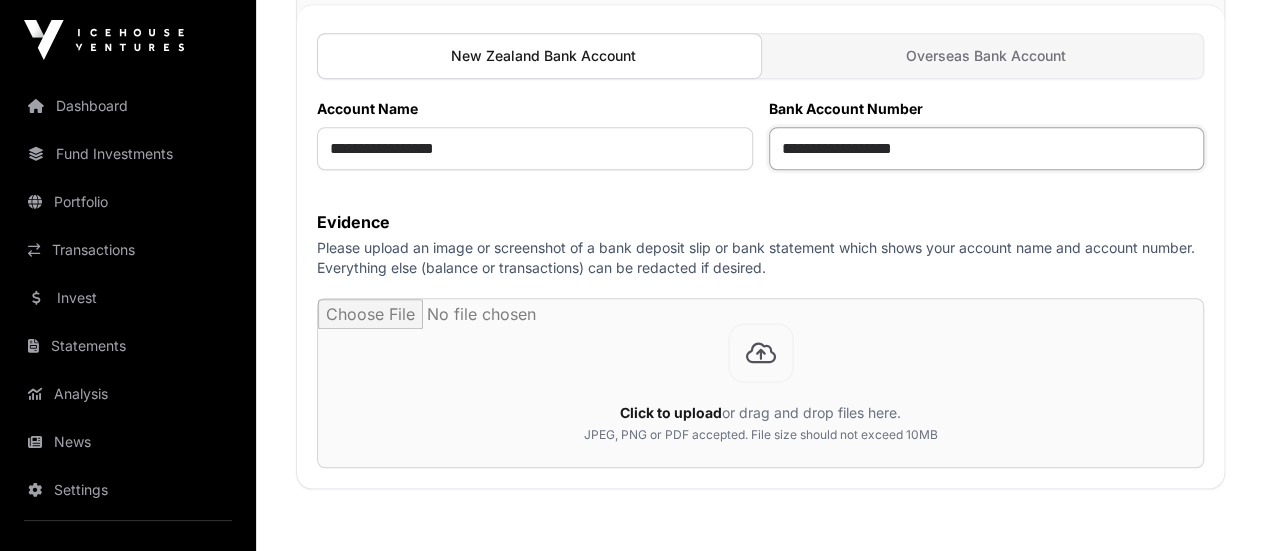 scroll, scrollTop: 600, scrollLeft: 0, axis: vertical 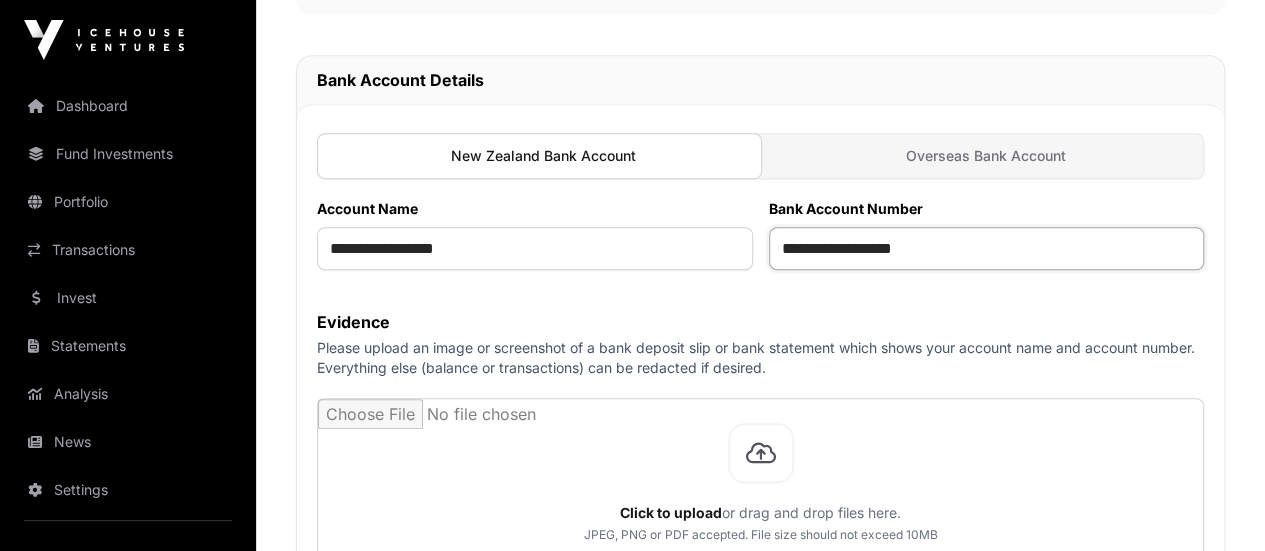 type on "**********" 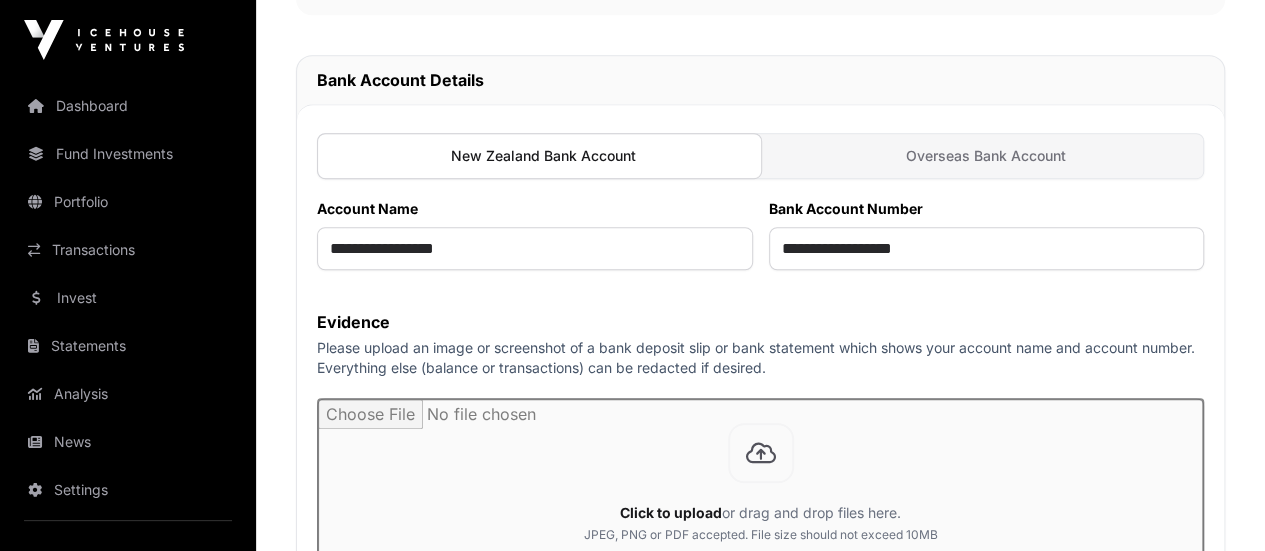 click 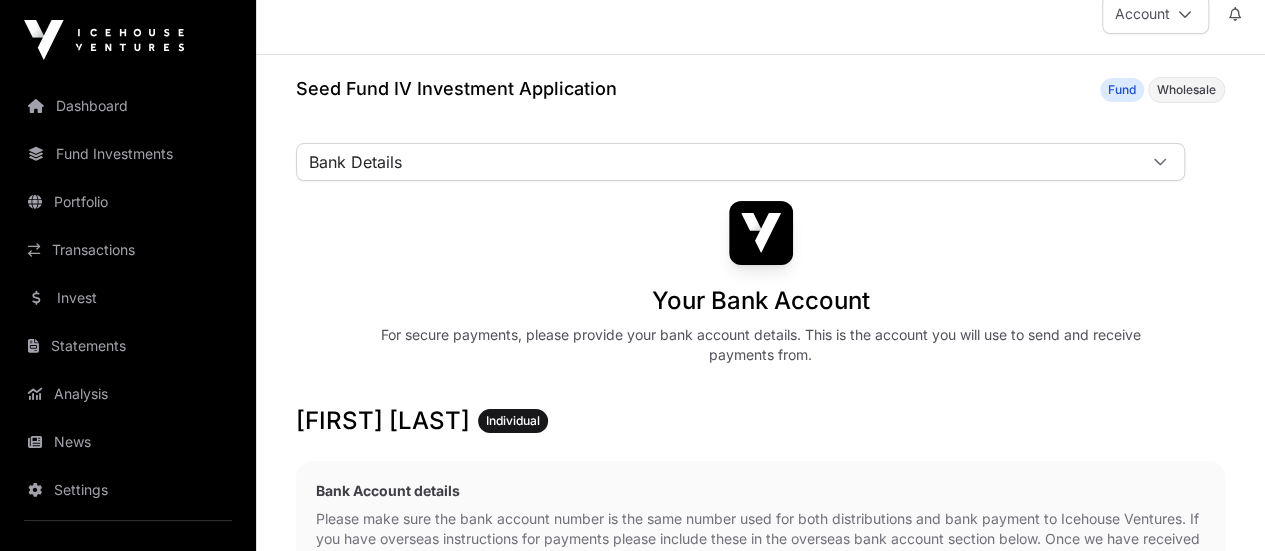 scroll, scrollTop: 0, scrollLeft: 0, axis: both 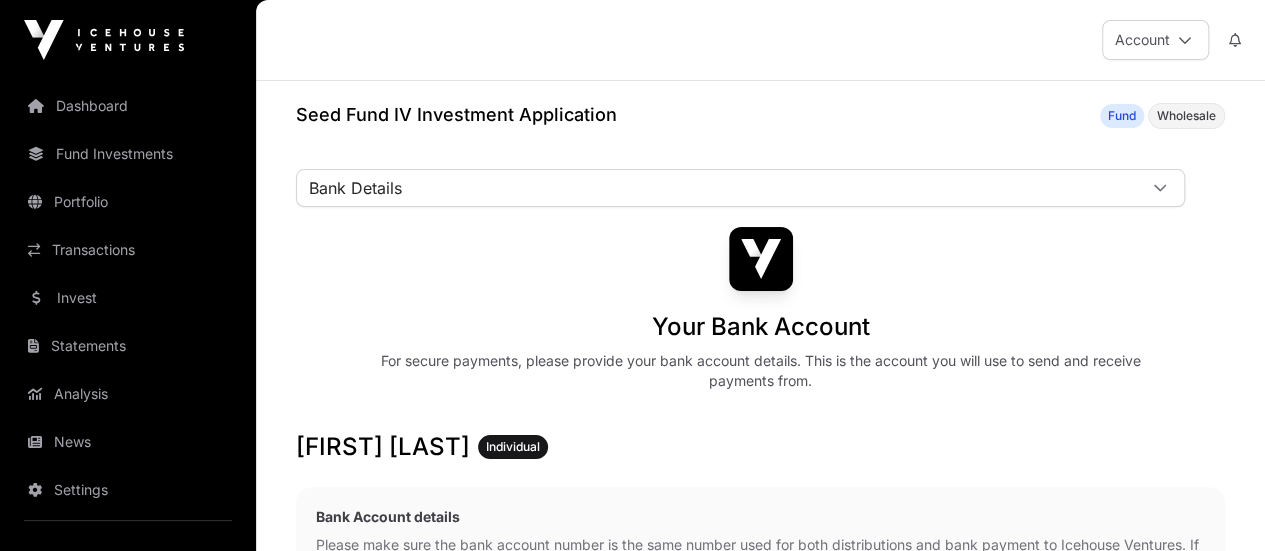 click on "Fund Application" 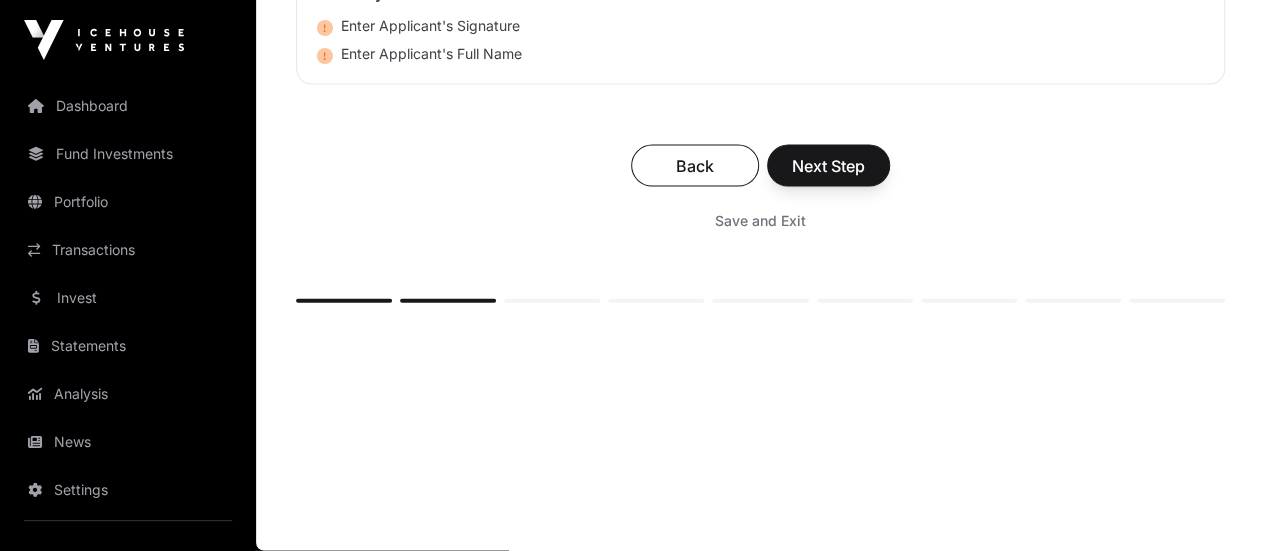 scroll, scrollTop: 6100, scrollLeft: 0, axis: vertical 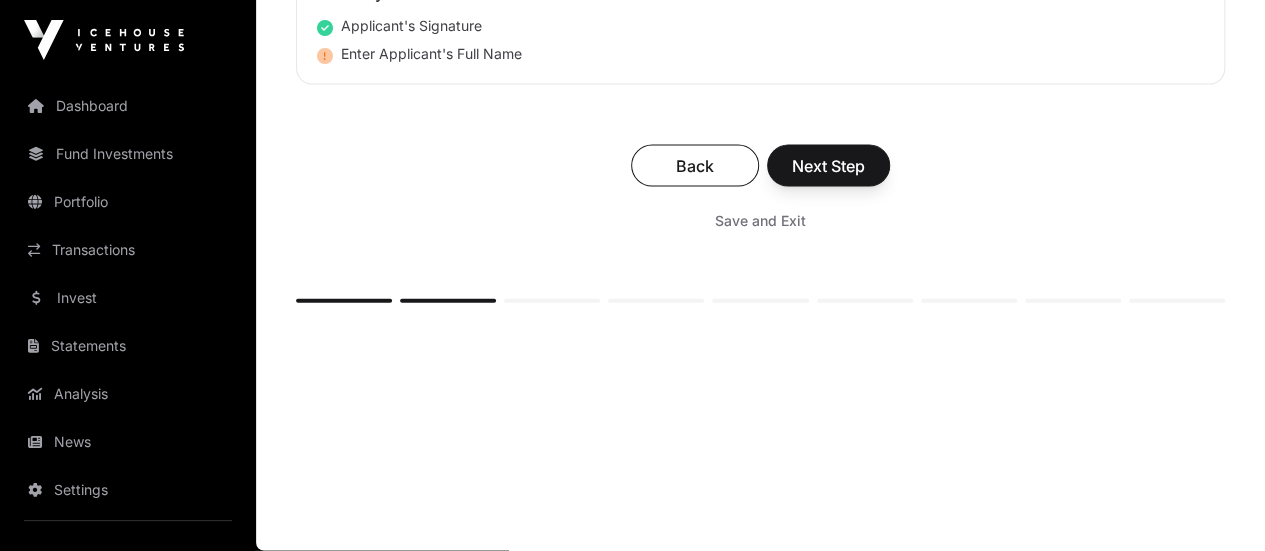 click 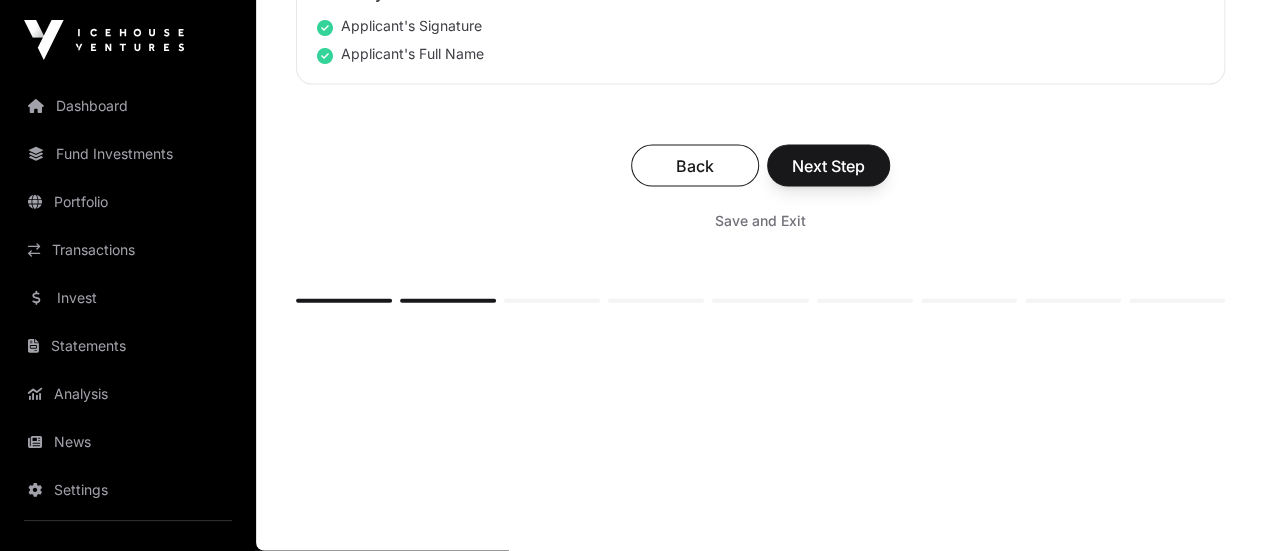scroll, scrollTop: 6600, scrollLeft: 0, axis: vertical 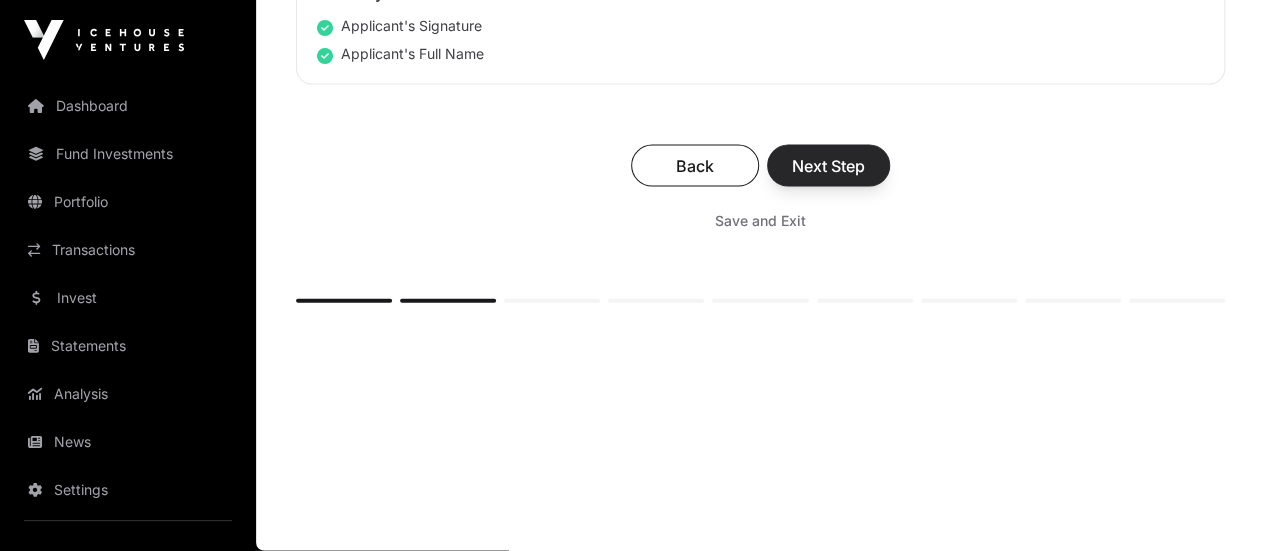 type on "**********" 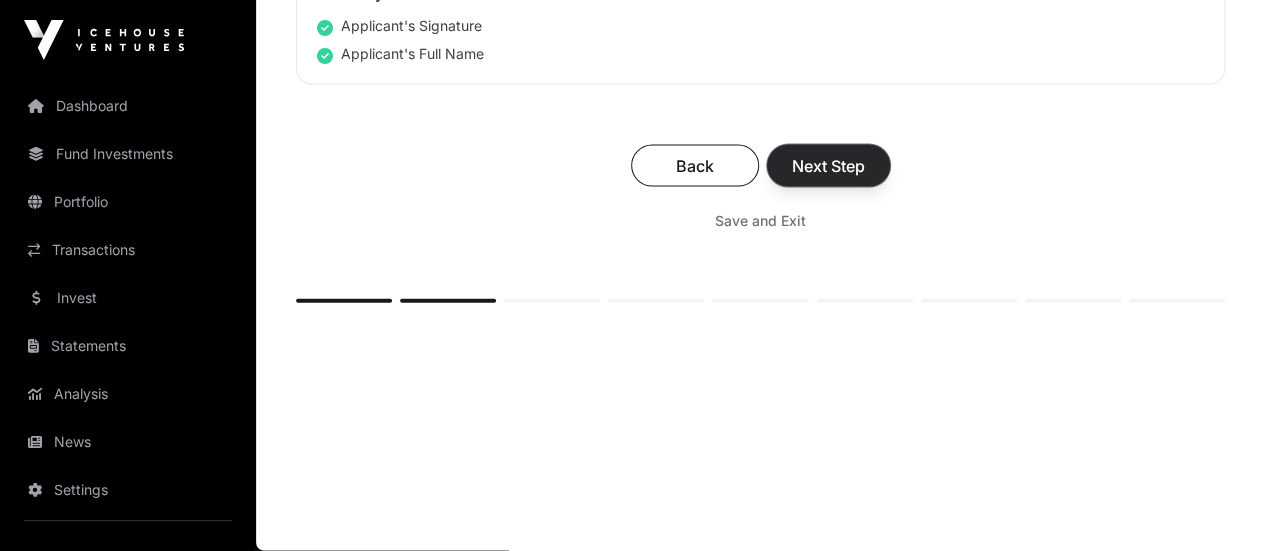 click on "Next Step" 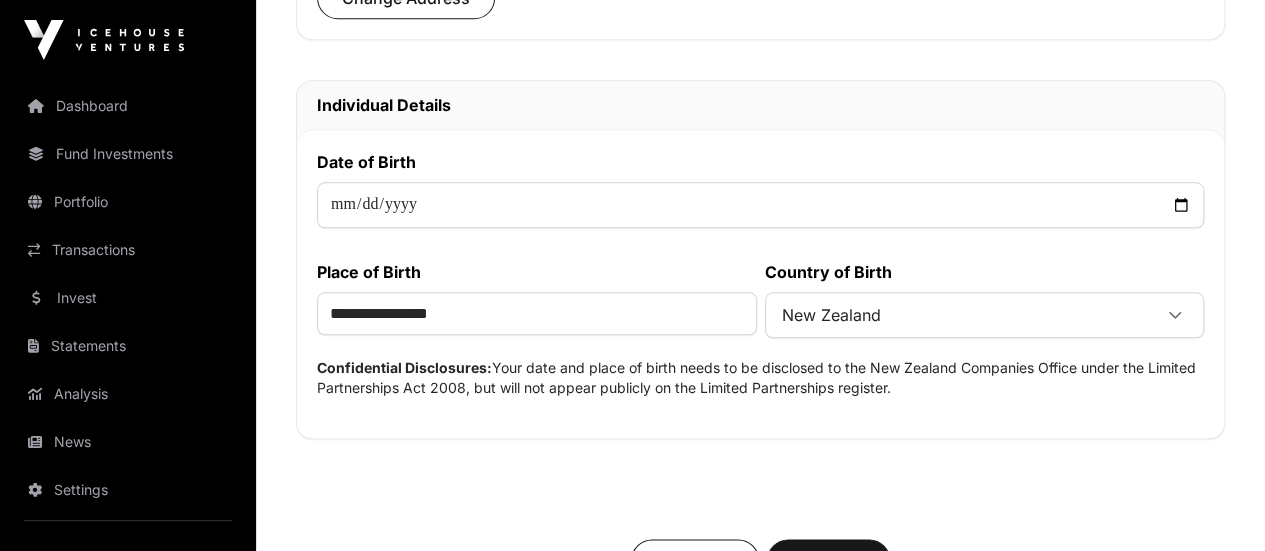 scroll, scrollTop: 1000, scrollLeft: 0, axis: vertical 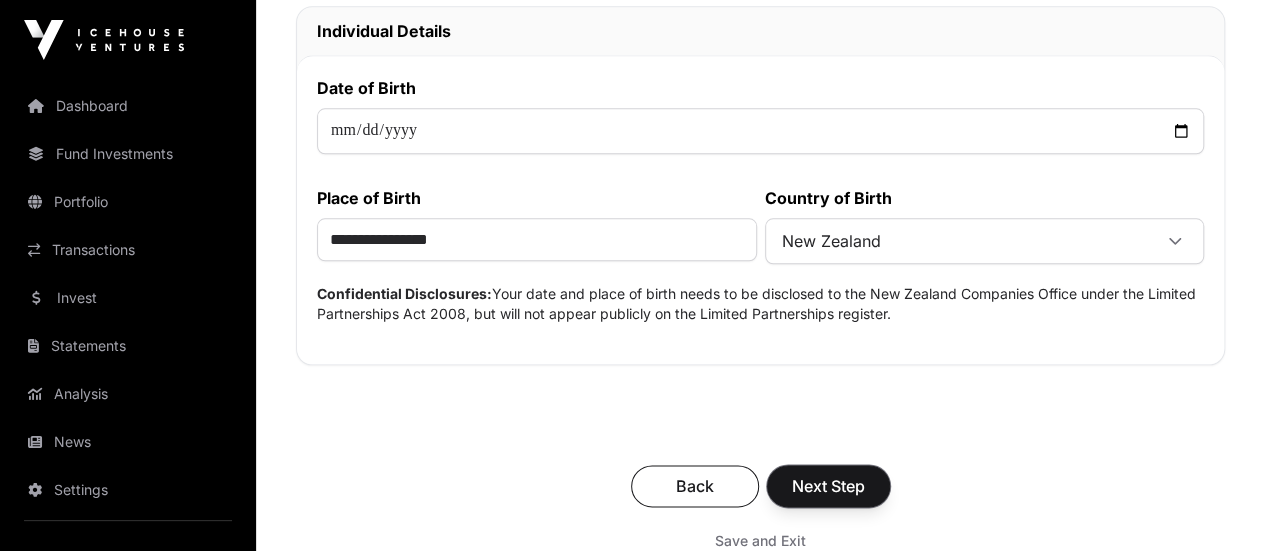 click on "Next Step" 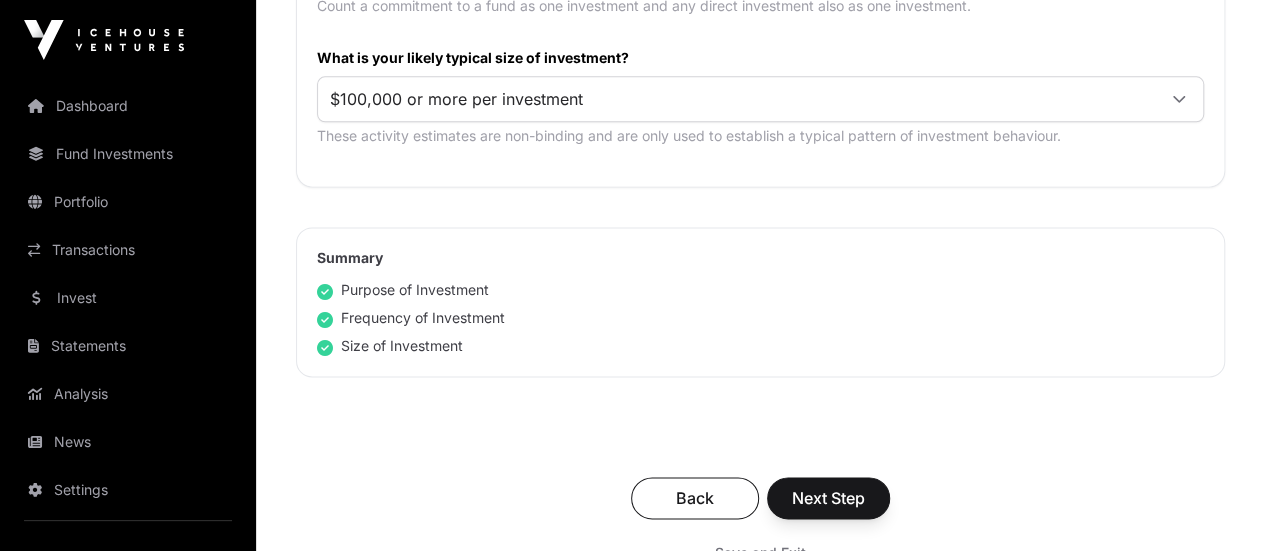 scroll, scrollTop: 1300, scrollLeft: 0, axis: vertical 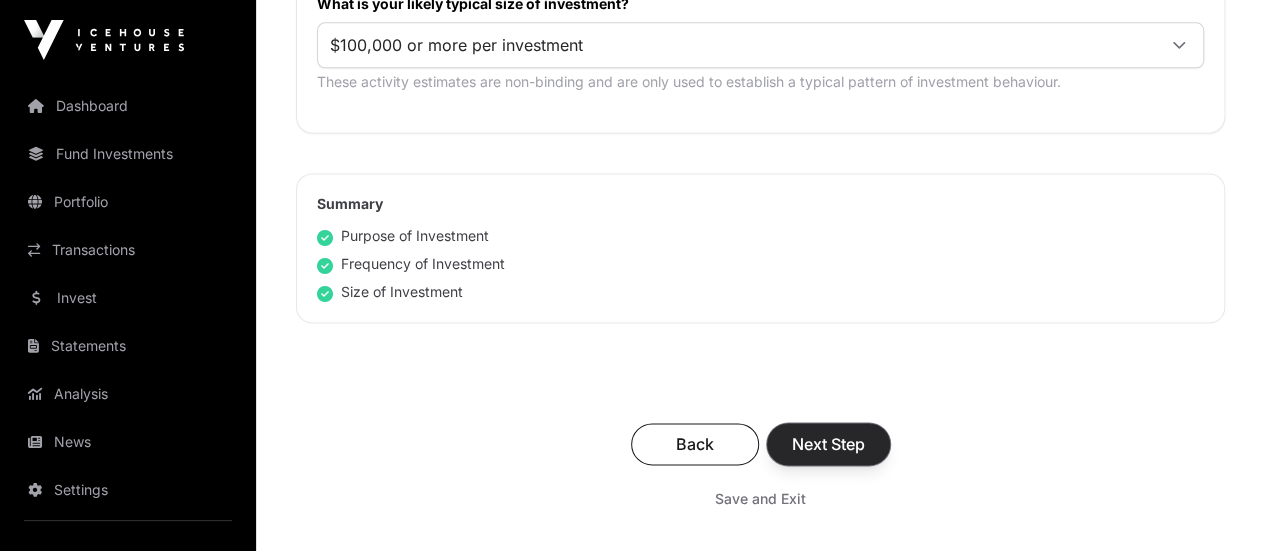 click on "Next Step" 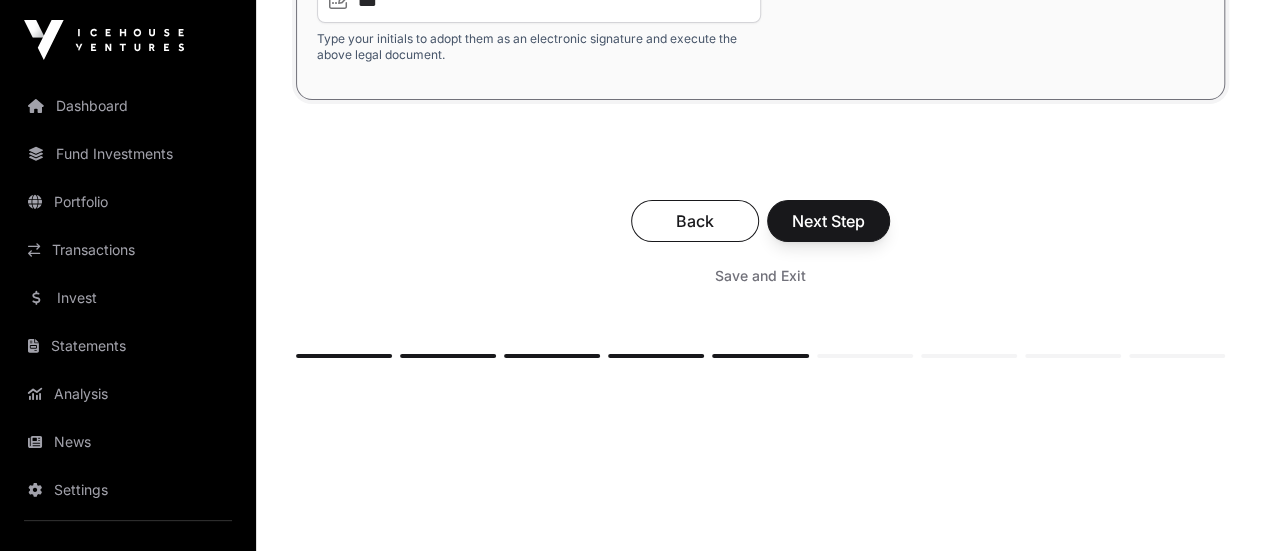 scroll, scrollTop: 3900, scrollLeft: 0, axis: vertical 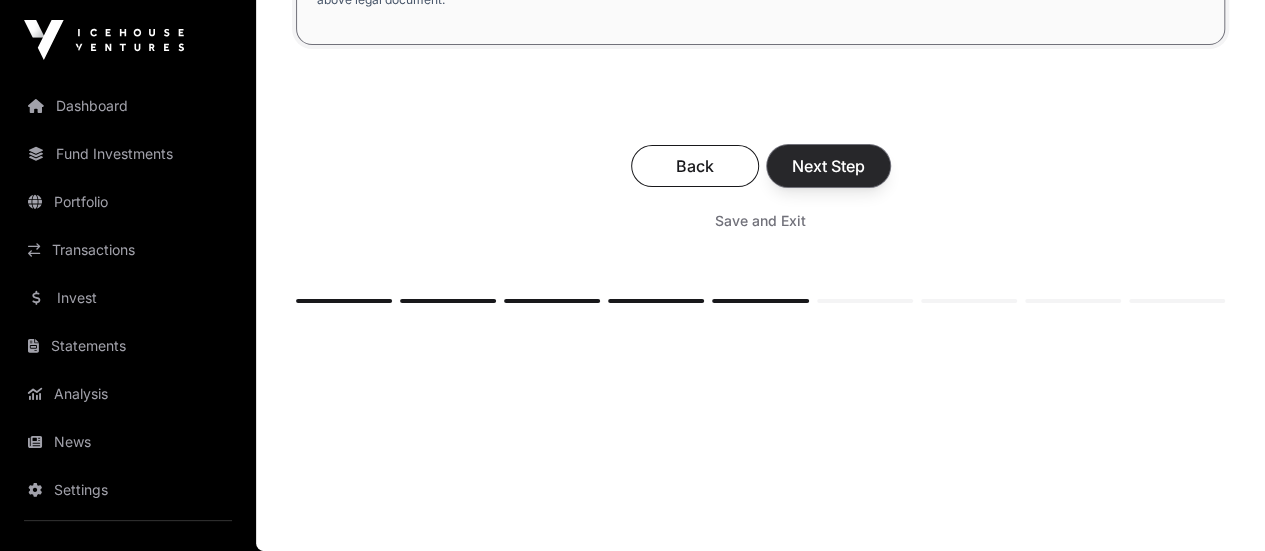 click on "Next Step" 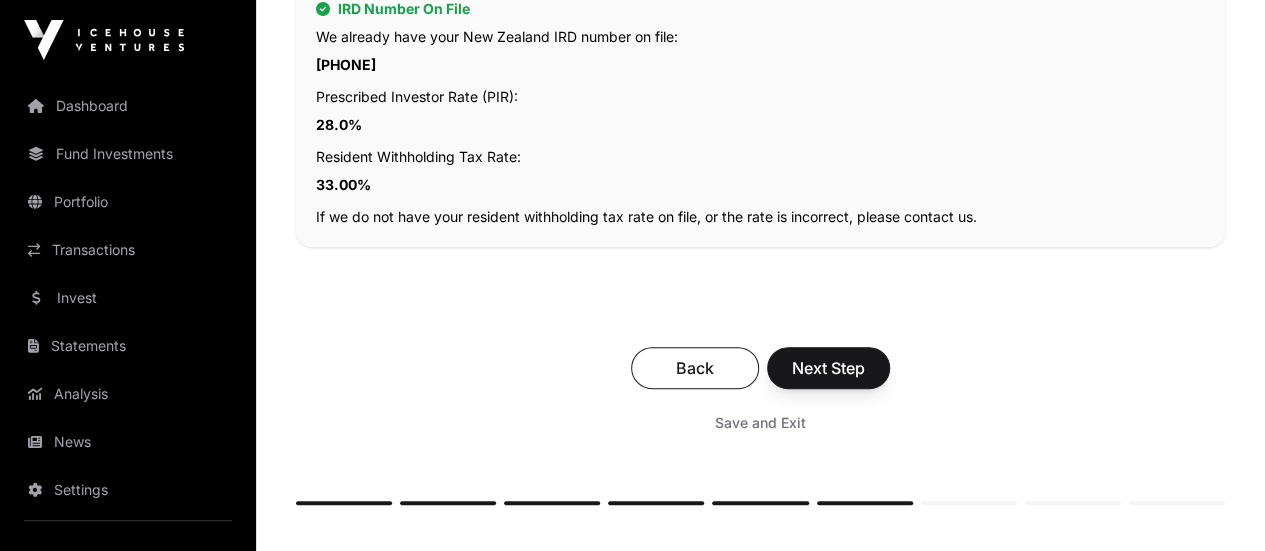 scroll, scrollTop: 500, scrollLeft: 0, axis: vertical 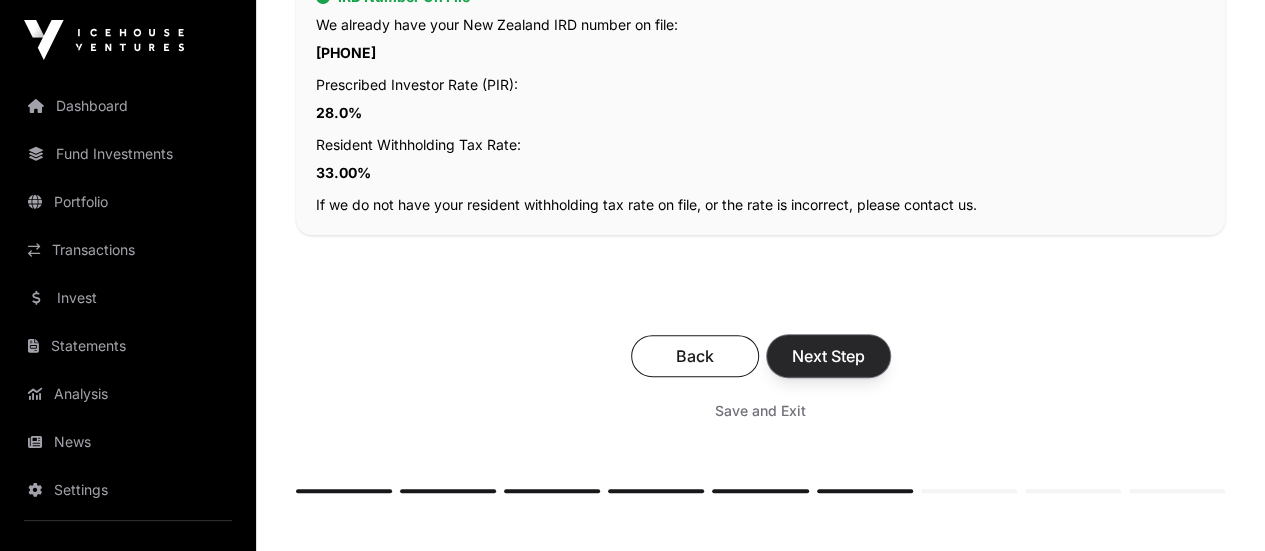 click on "Next Step" 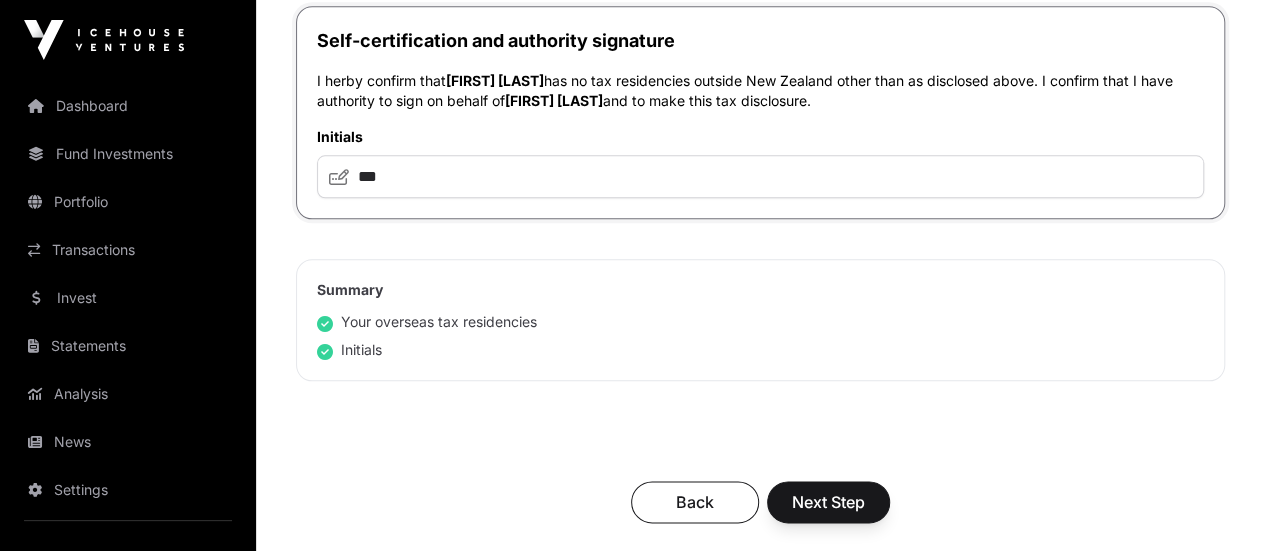 scroll, scrollTop: 1100, scrollLeft: 0, axis: vertical 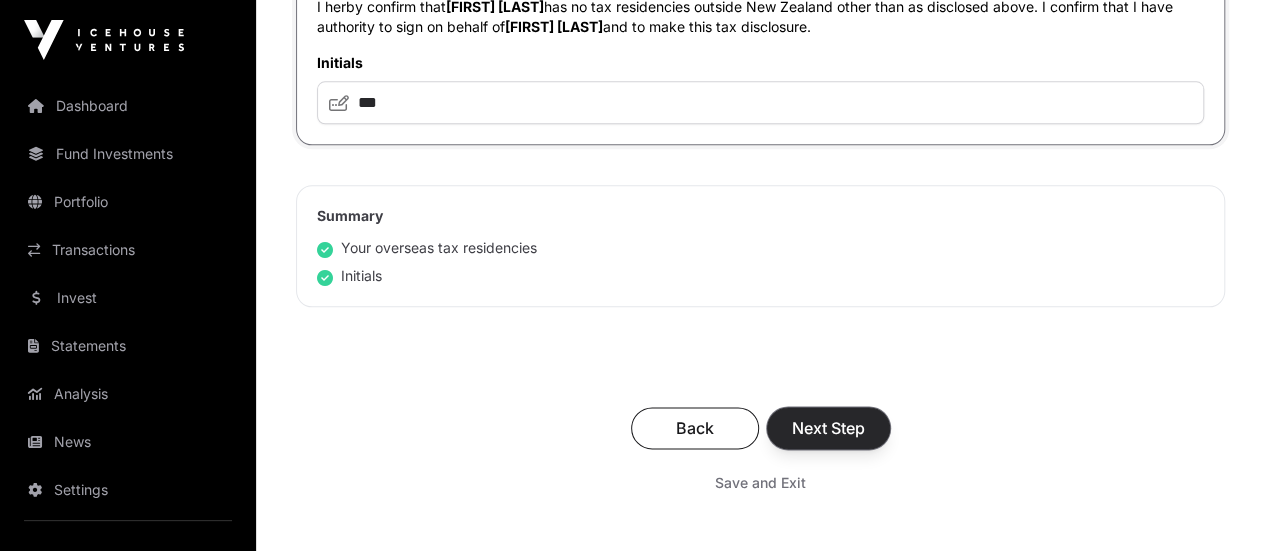 click on "Next Step" 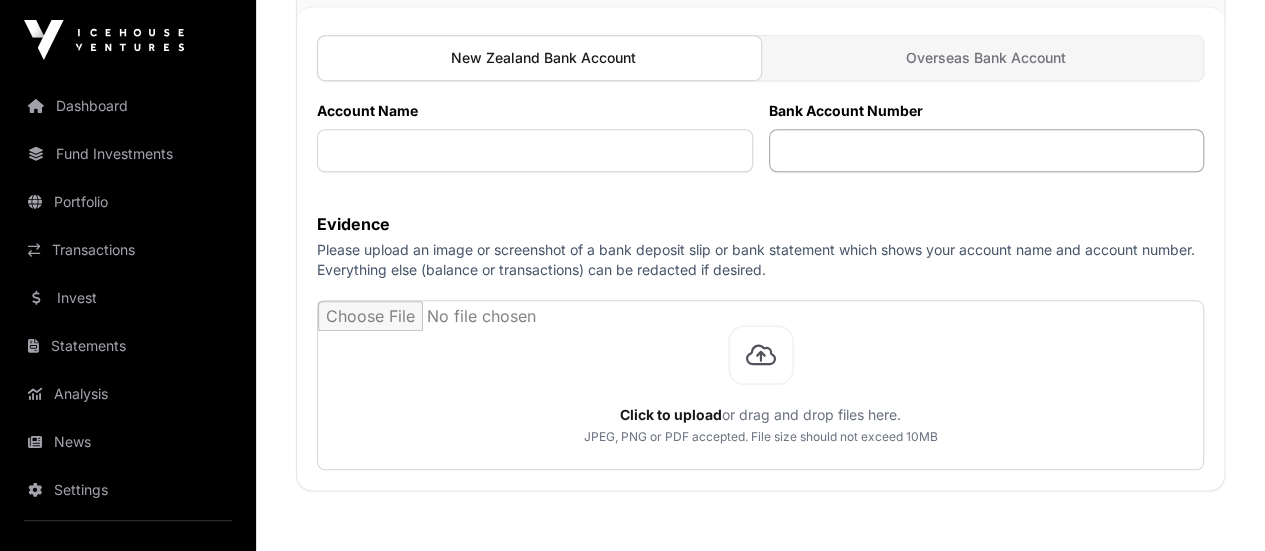 scroll, scrollTop: 700, scrollLeft: 0, axis: vertical 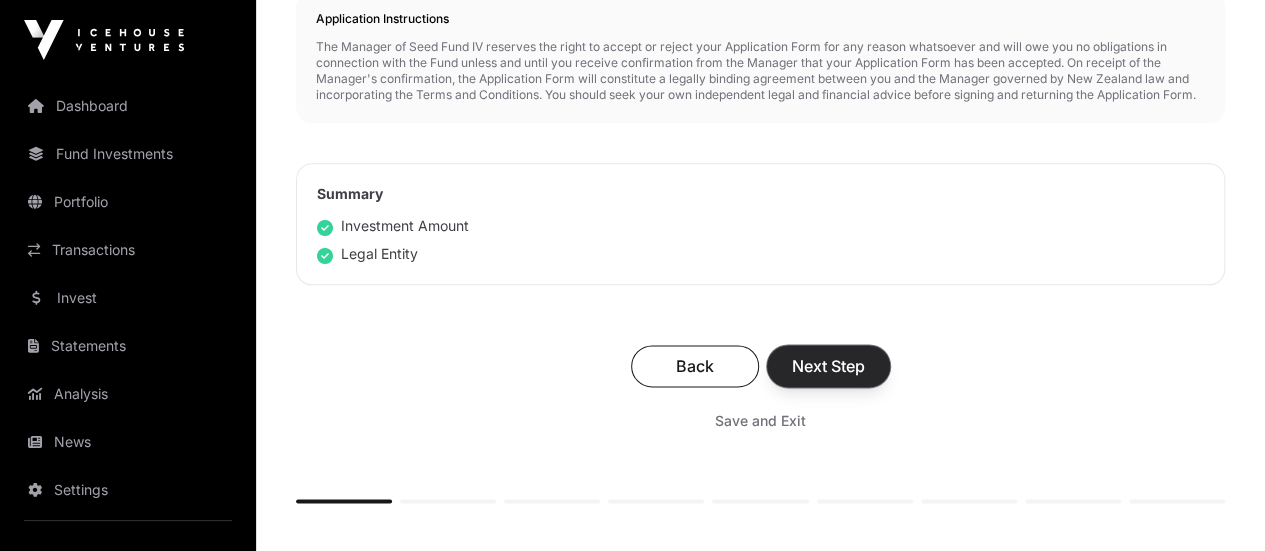 click on "Next Step" 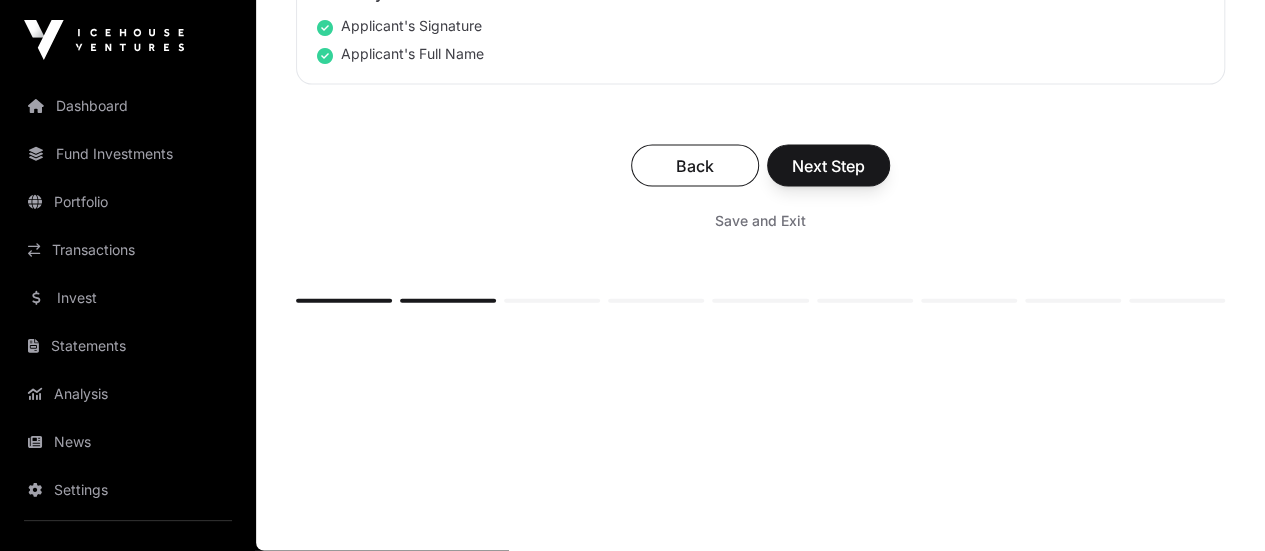 scroll, scrollTop: 6600, scrollLeft: 0, axis: vertical 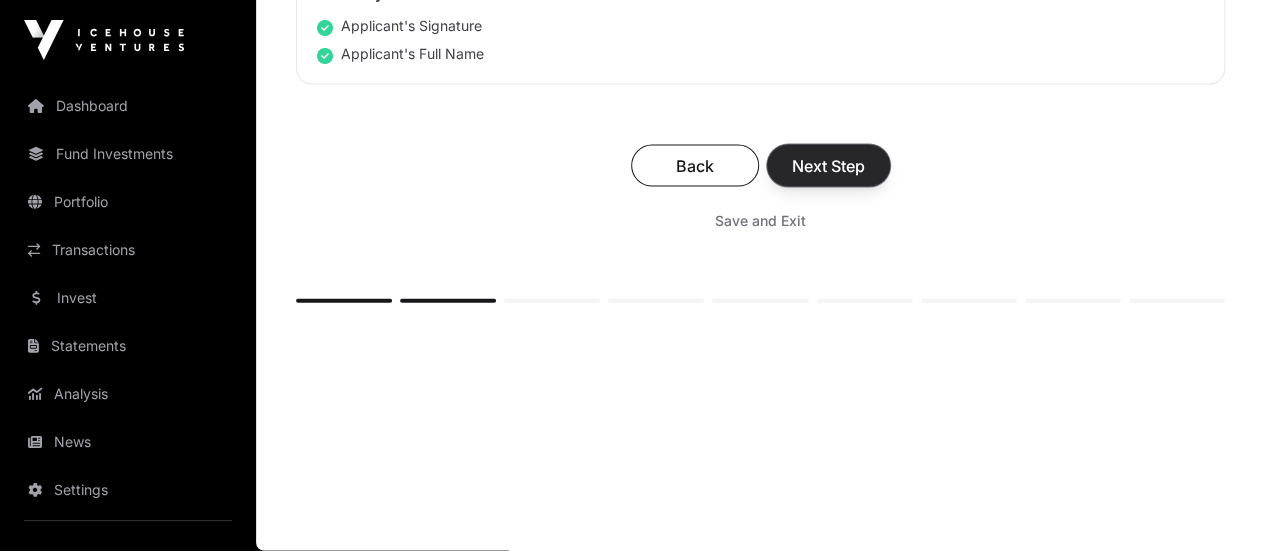 click on "Next Step" 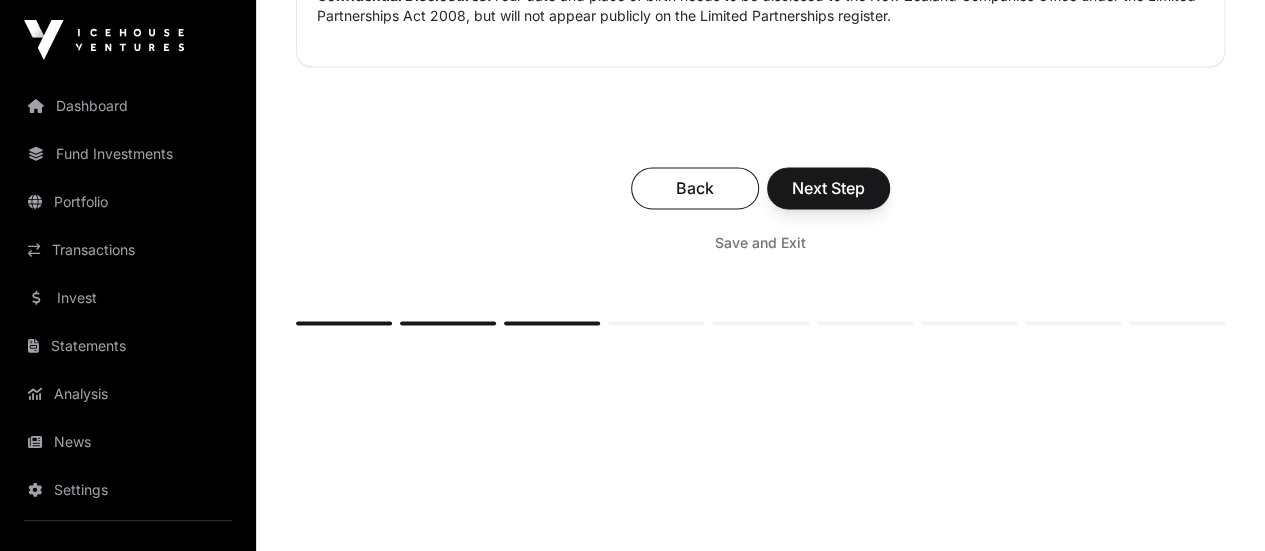 scroll, scrollTop: 1315, scrollLeft: 0, axis: vertical 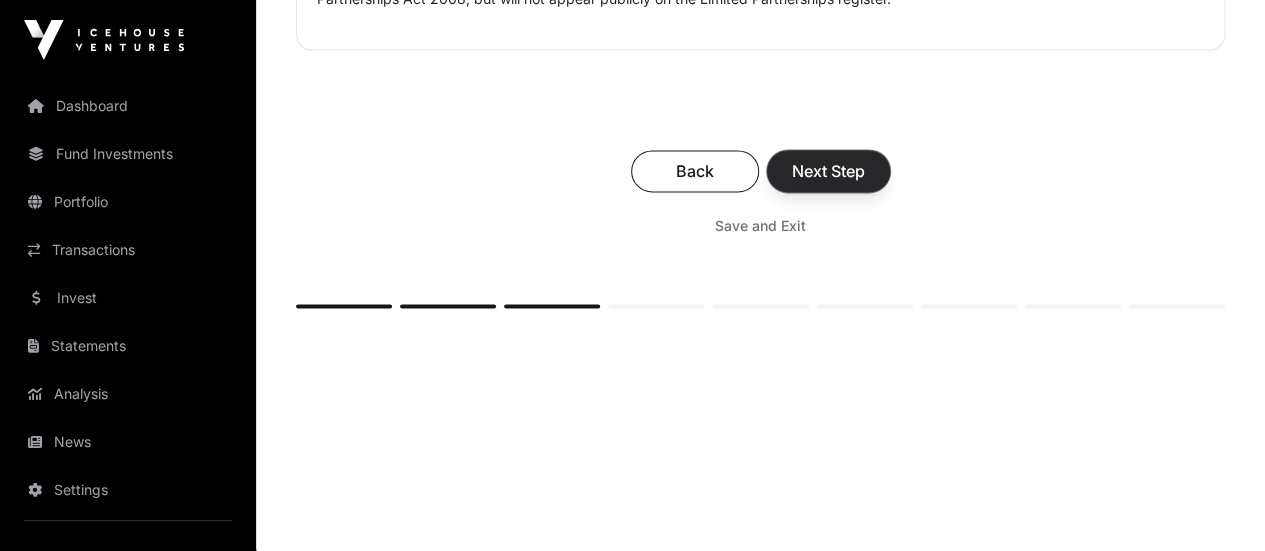 click on "Next Step" 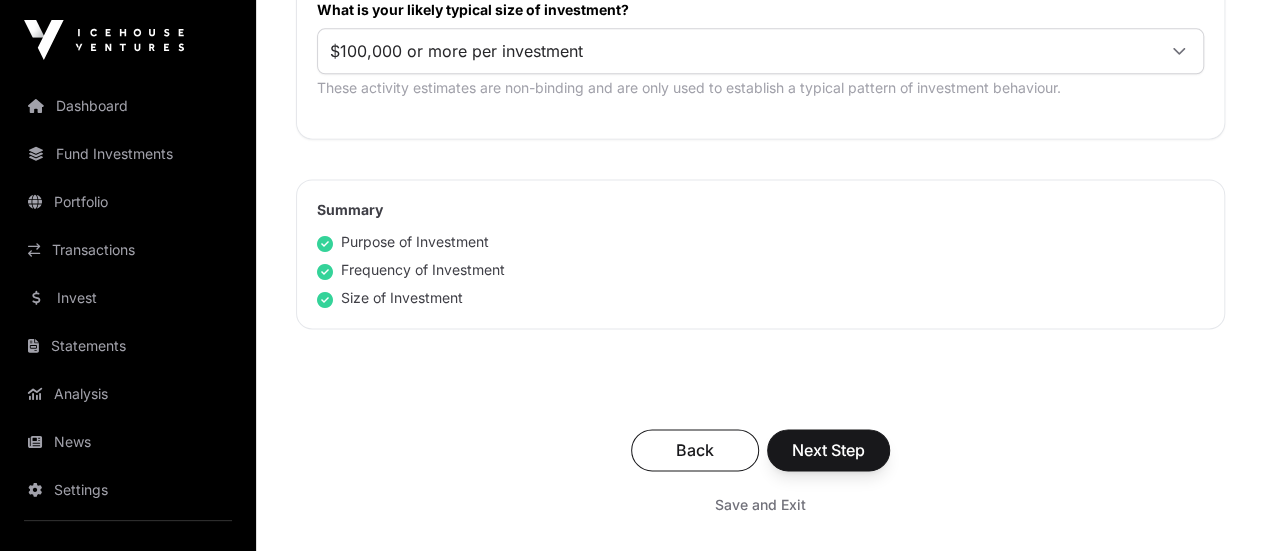 scroll, scrollTop: 1400, scrollLeft: 0, axis: vertical 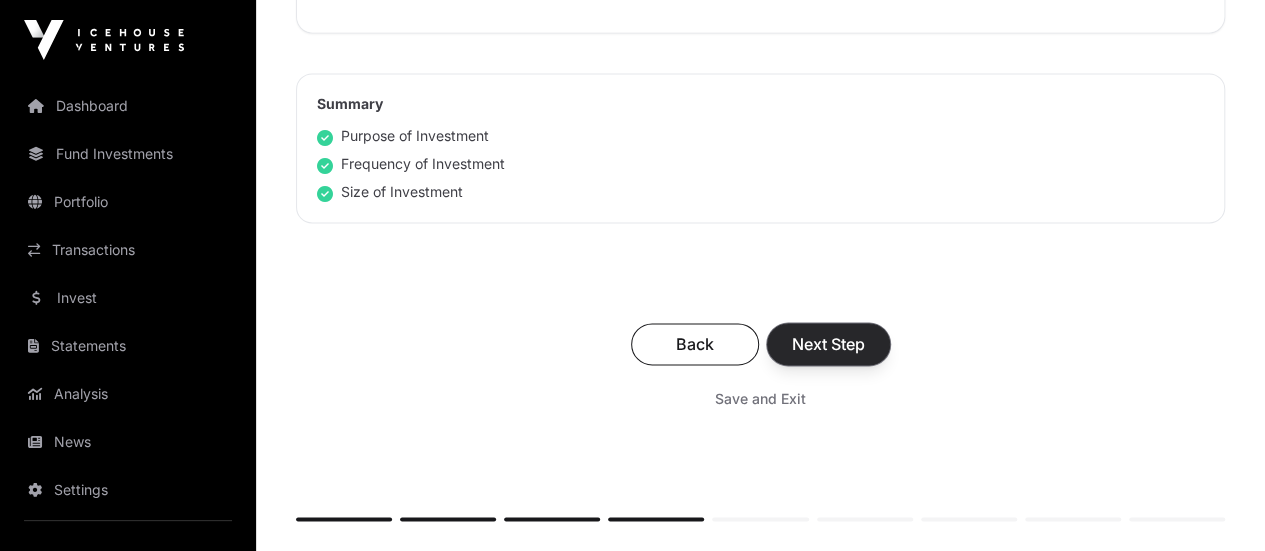 click on "Next Step" 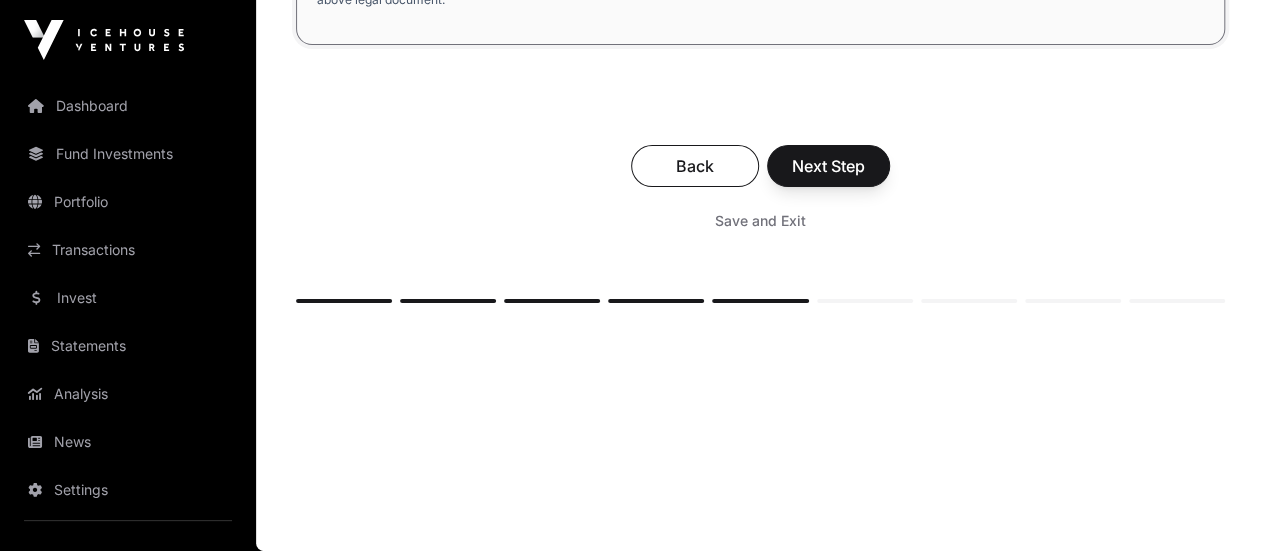 scroll, scrollTop: 4000, scrollLeft: 0, axis: vertical 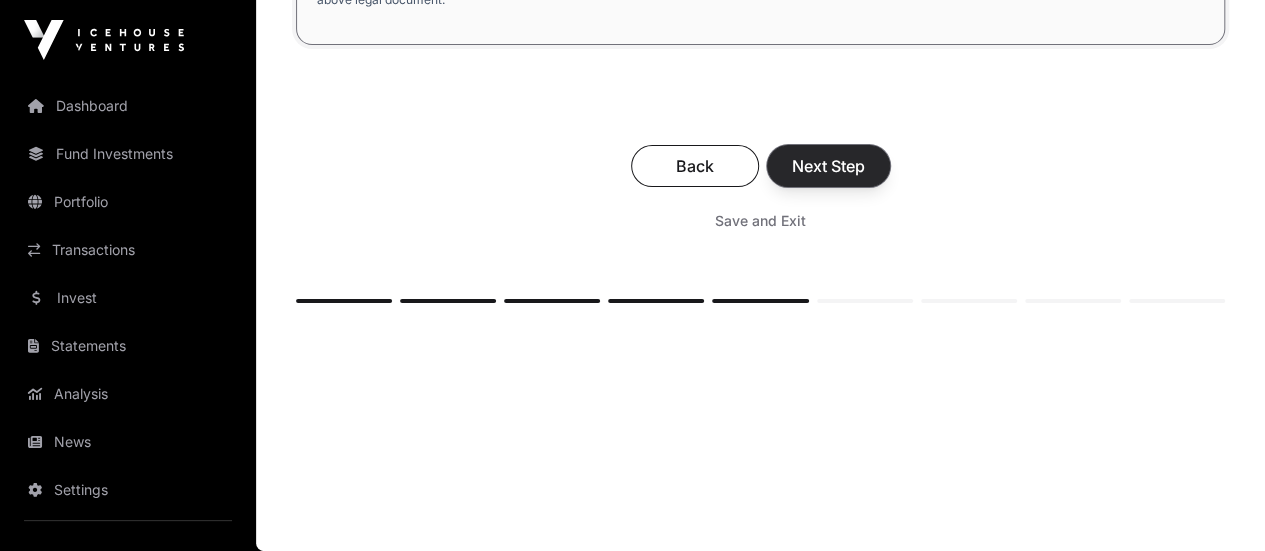 click on "Next Step" 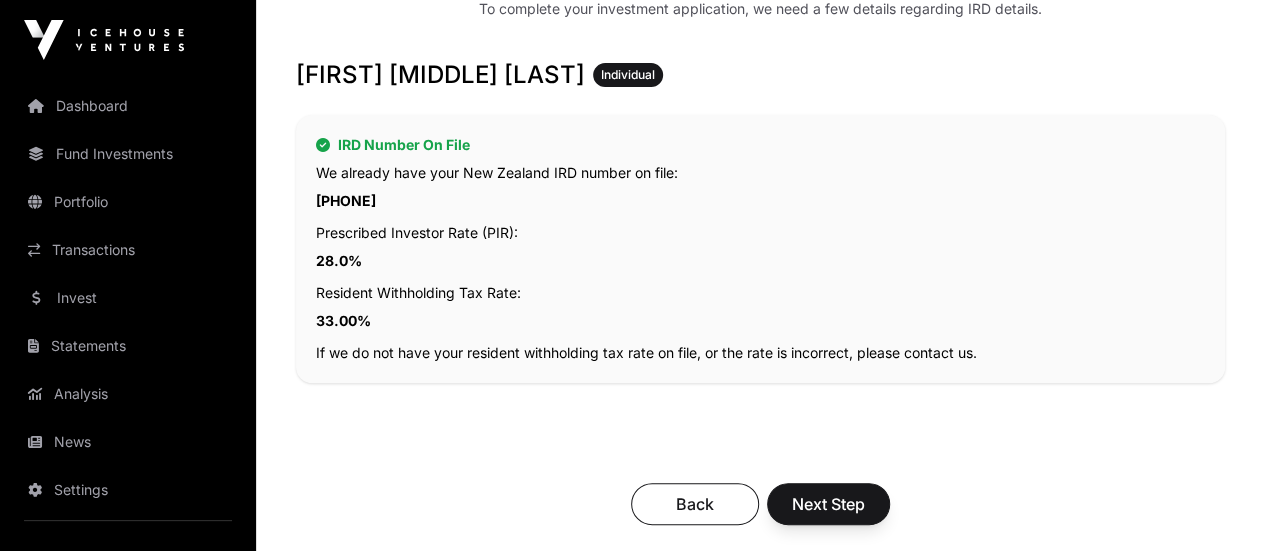 scroll, scrollTop: 400, scrollLeft: 0, axis: vertical 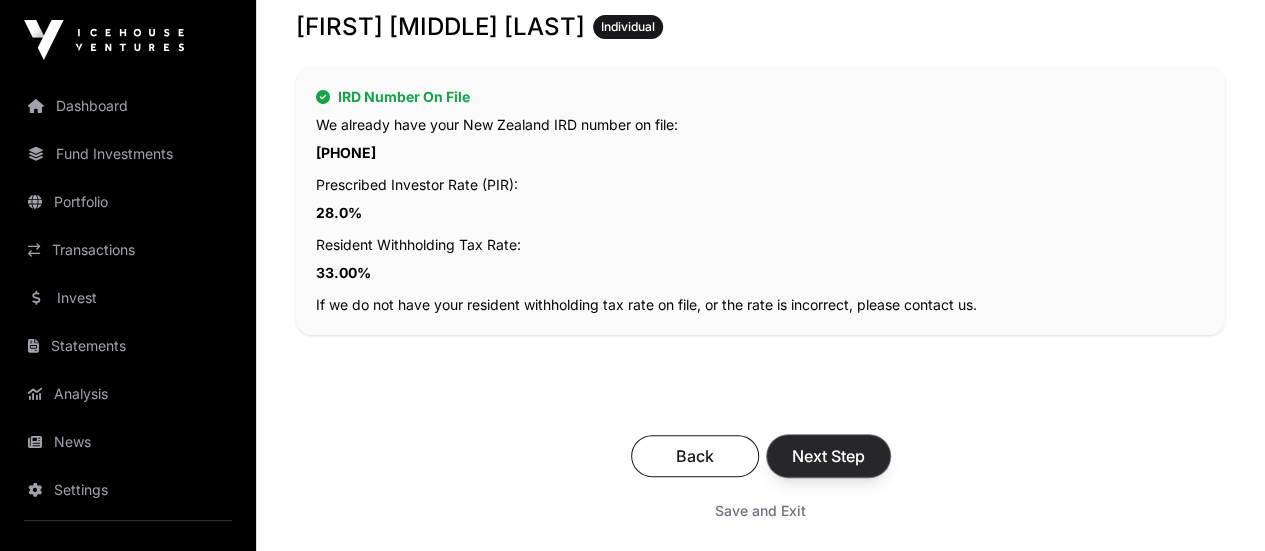 click on "Next Step" 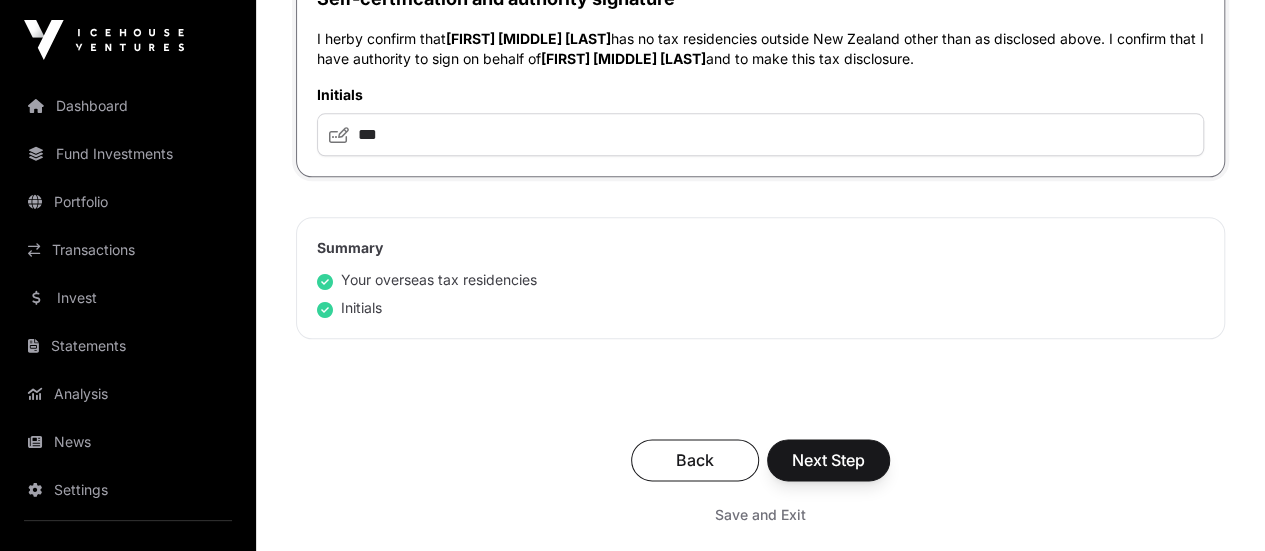 scroll, scrollTop: 1100, scrollLeft: 0, axis: vertical 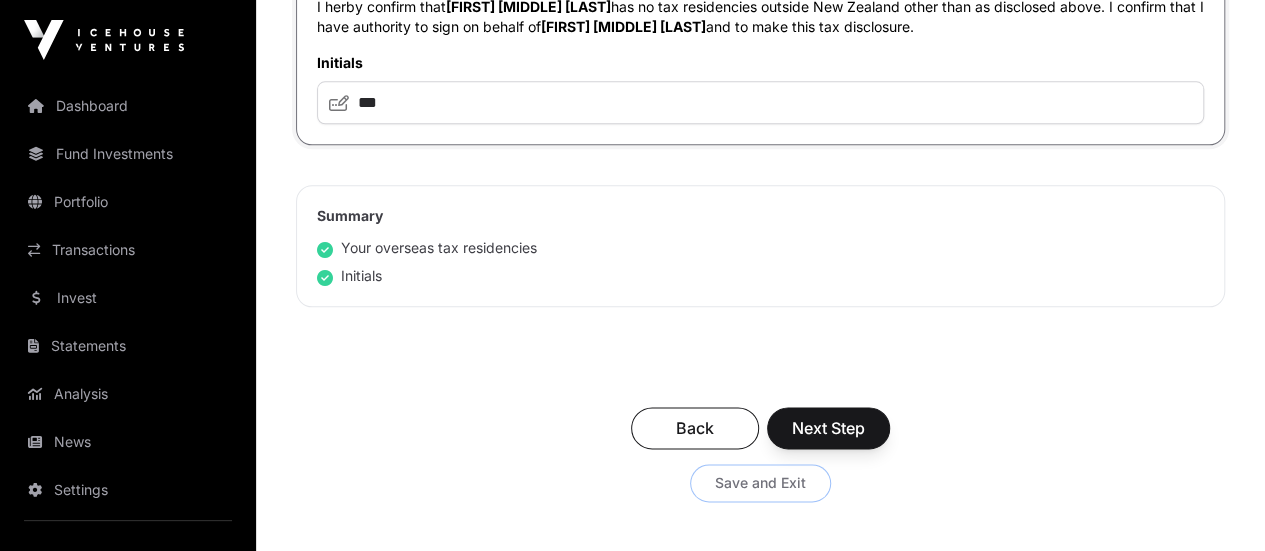 click on "Save and Exit" 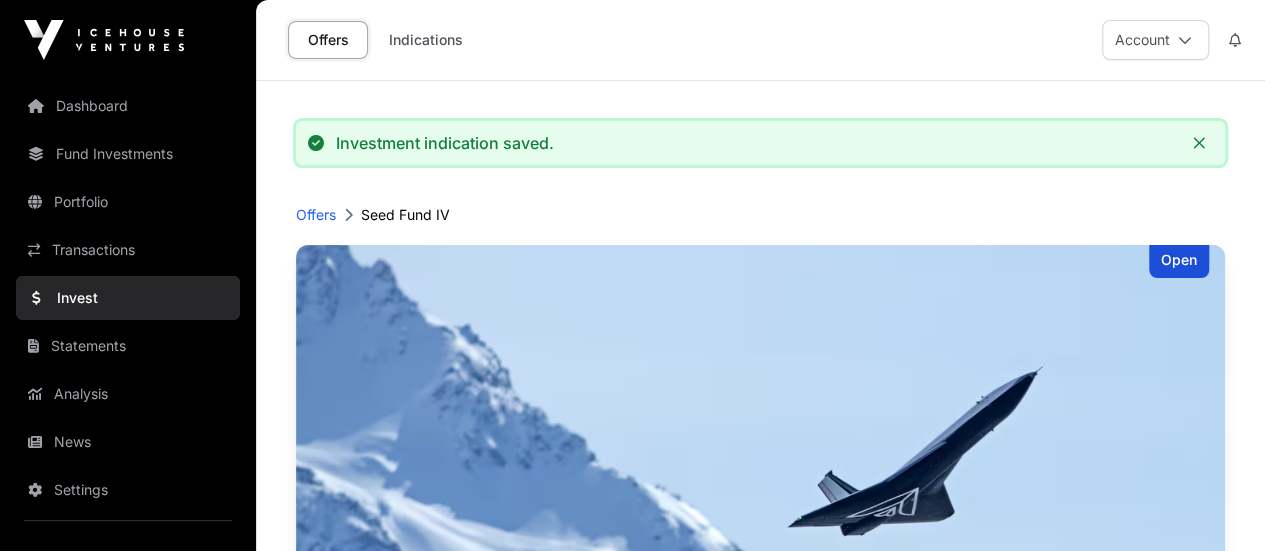 scroll, scrollTop: 0, scrollLeft: 0, axis: both 